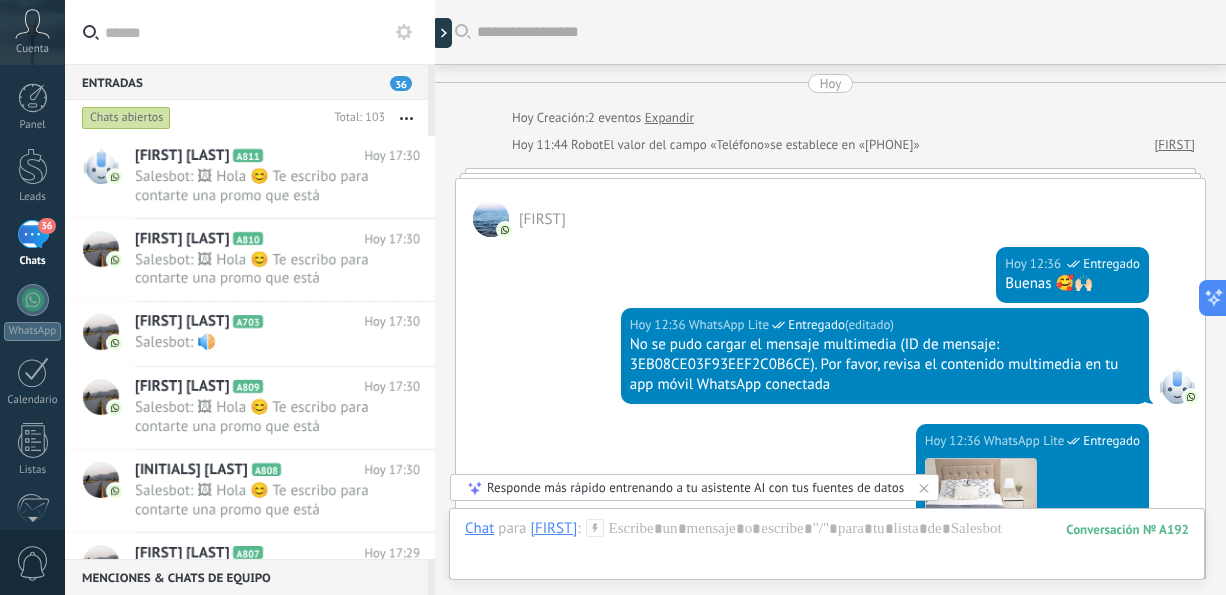 scroll, scrollTop: 0, scrollLeft: 0, axis: both 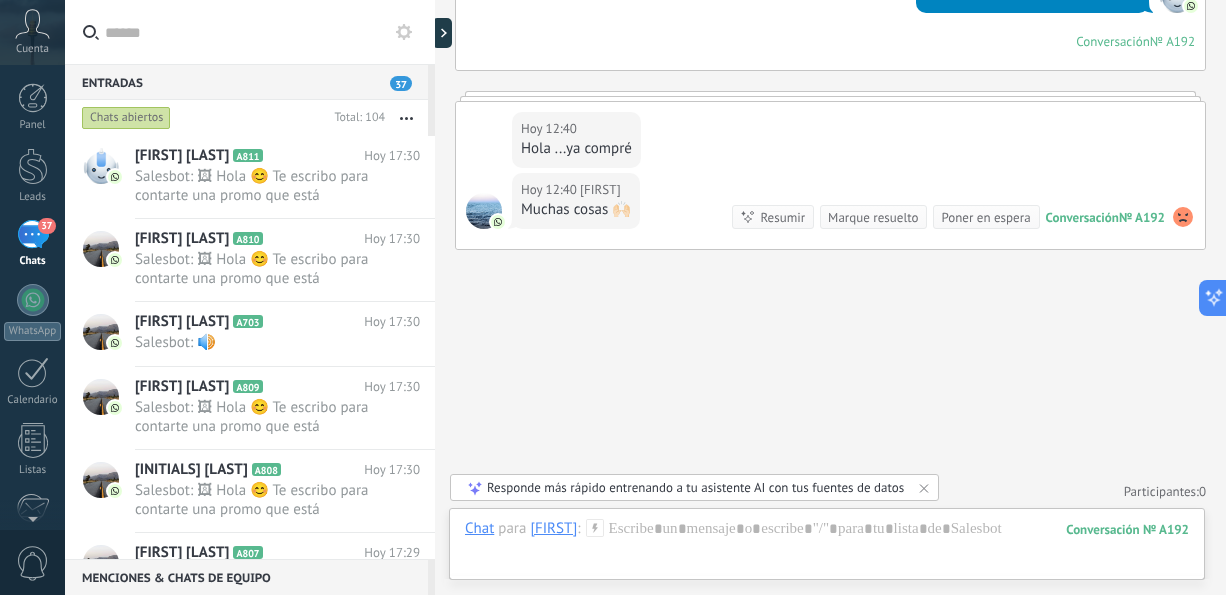 click on "37" at bounding box center [33, 234] 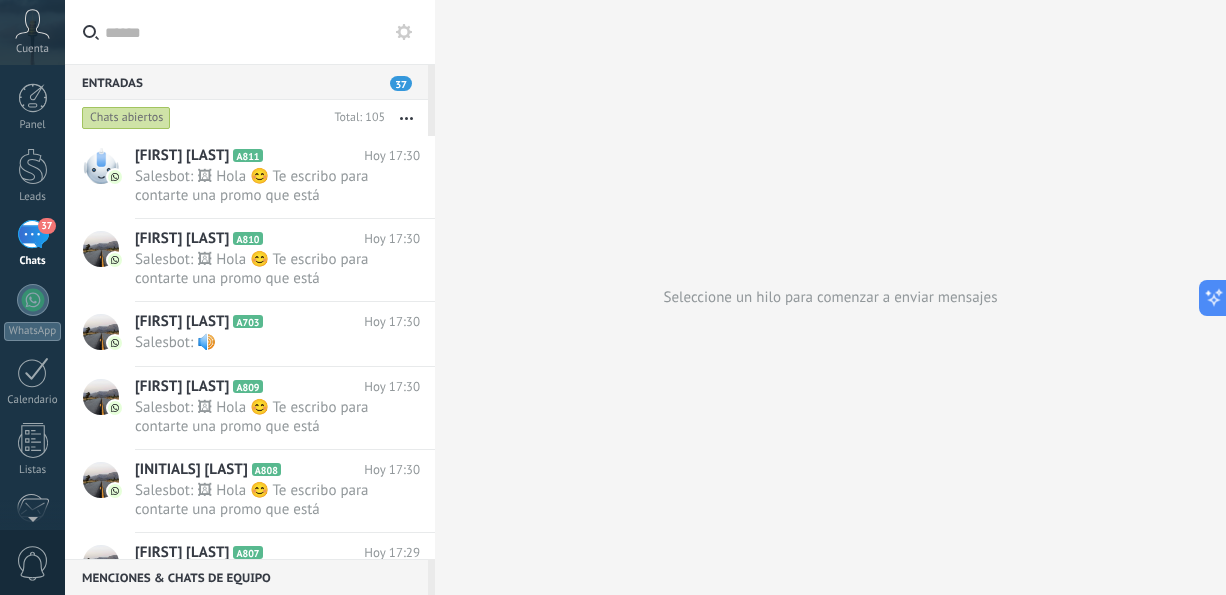 click on "37" at bounding box center [33, 234] 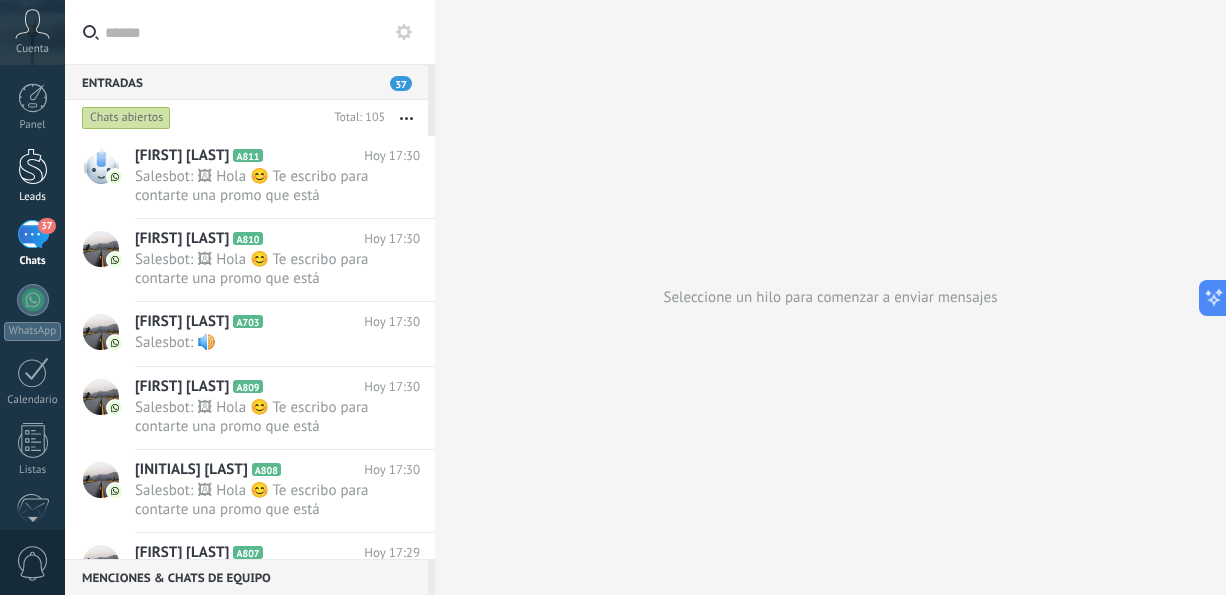 click at bounding box center (33, 166) 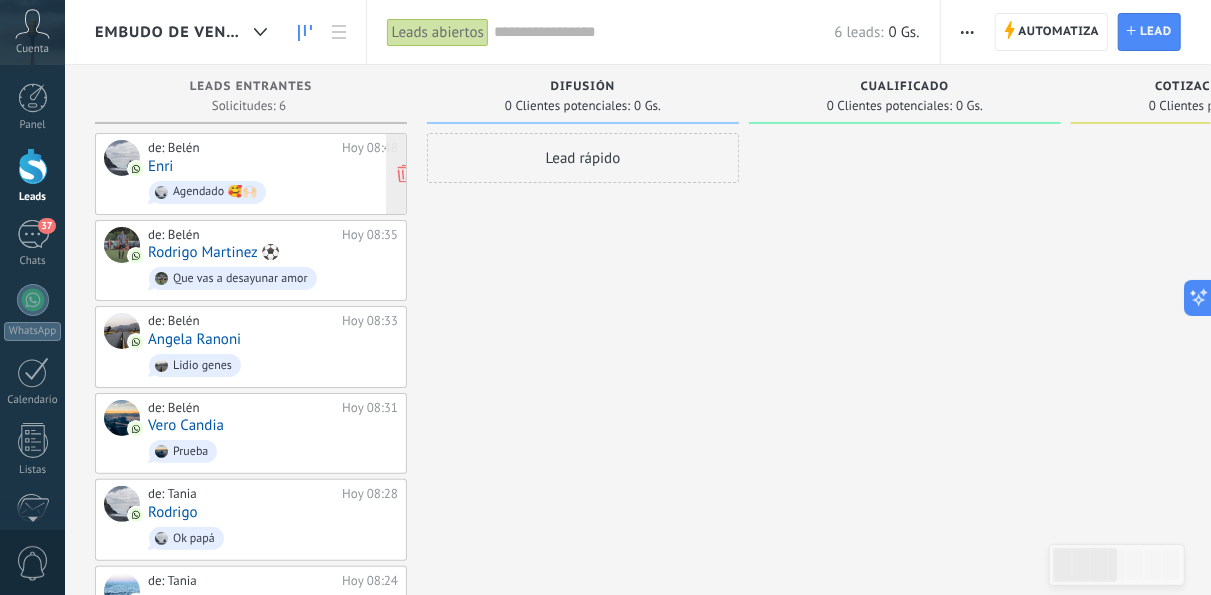 click on "de: [FIRST] Hoy 08:48 [FIRST] 🥰🙌🏻" at bounding box center (273, 174) 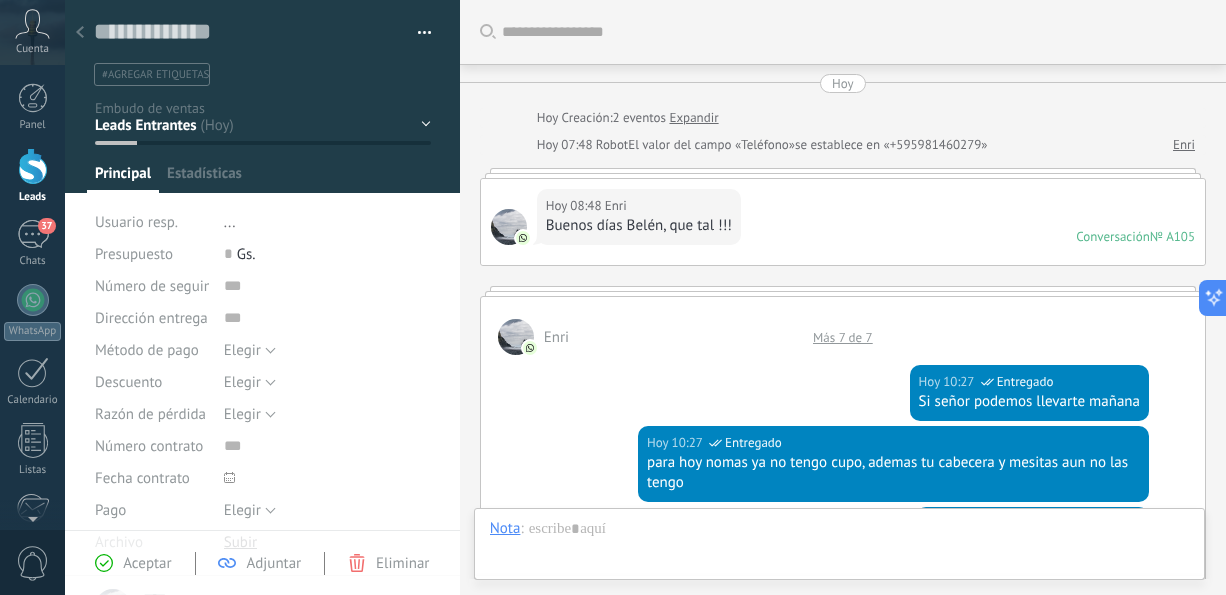 scroll, scrollTop: 30, scrollLeft: 0, axis: vertical 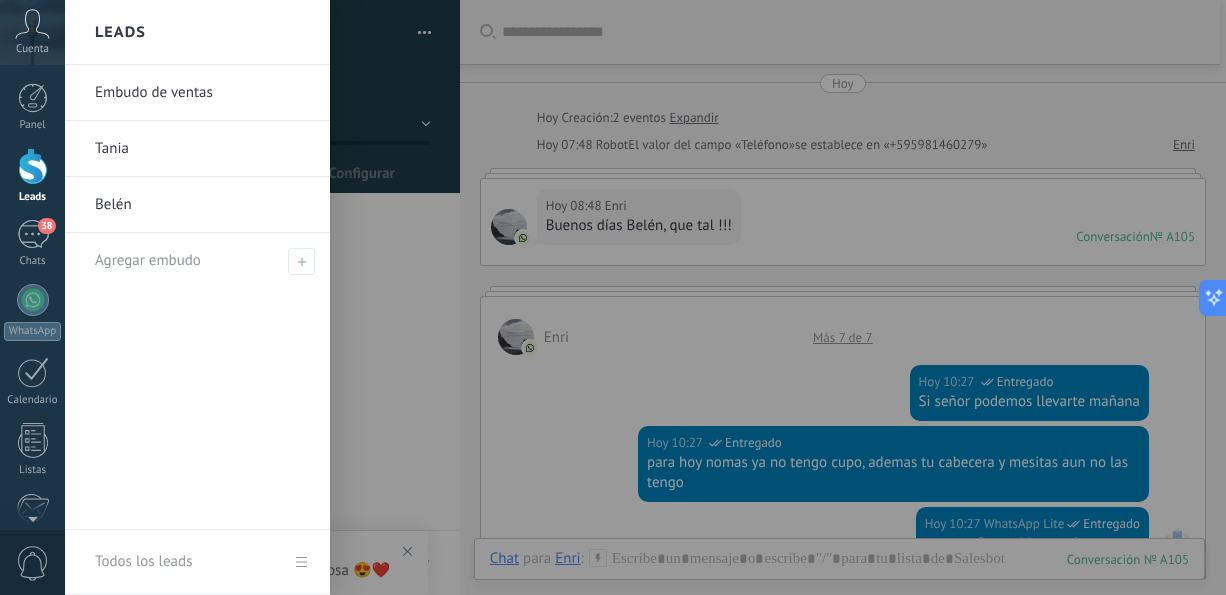 click at bounding box center (33, 166) 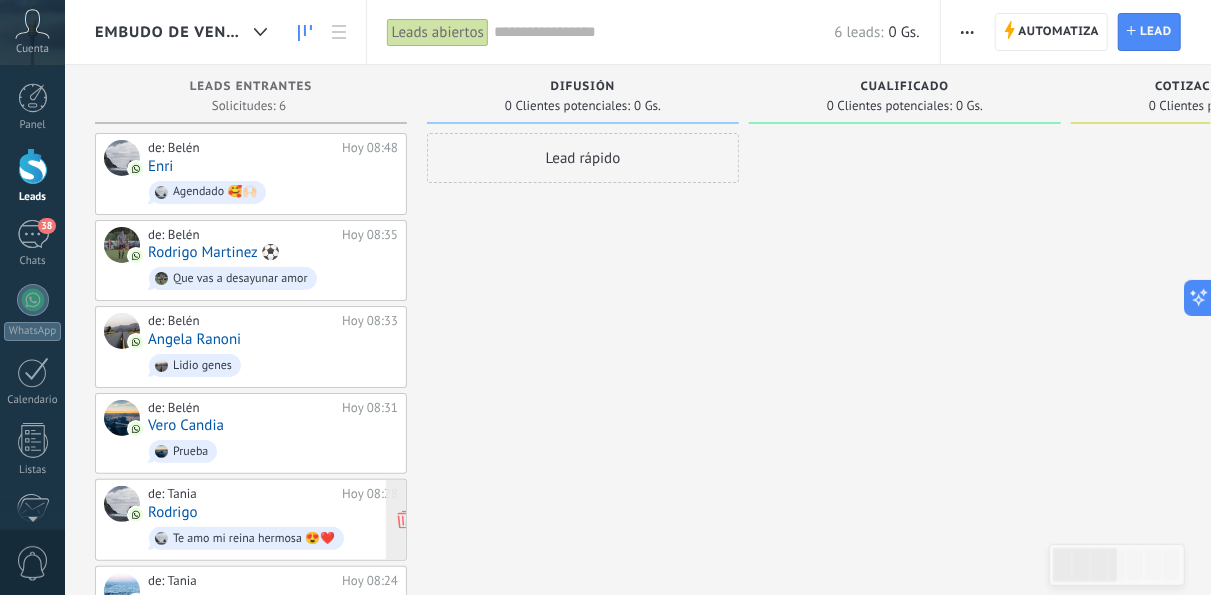 click on "Te amo mi reina hermosa 😍❤️" at bounding box center (273, 538) 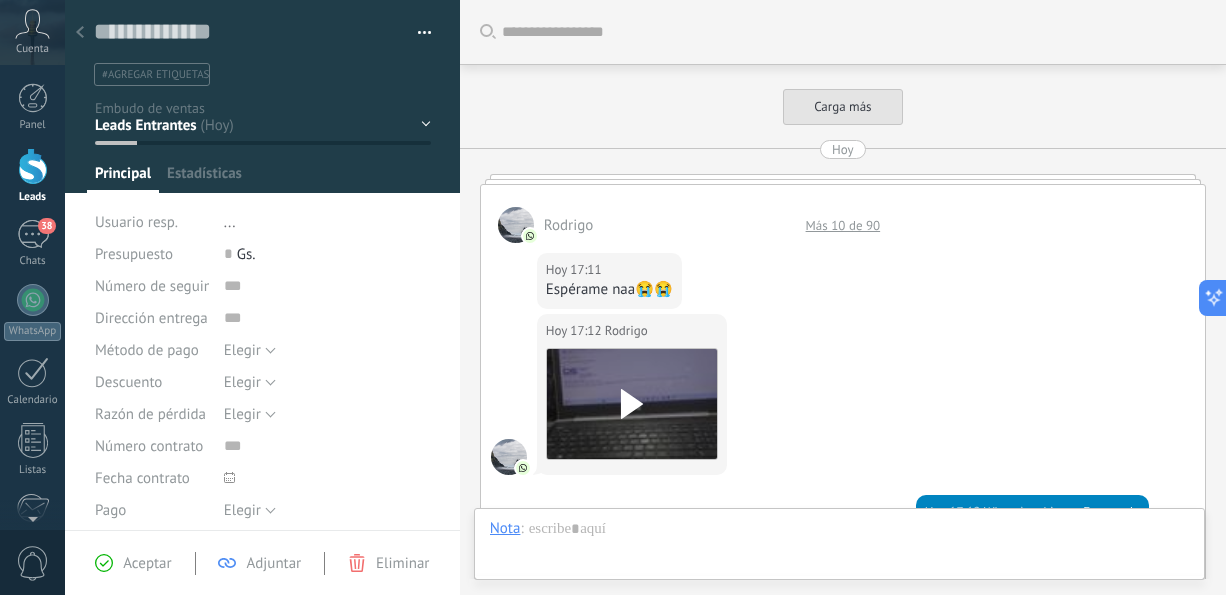scroll, scrollTop: 30, scrollLeft: 0, axis: vertical 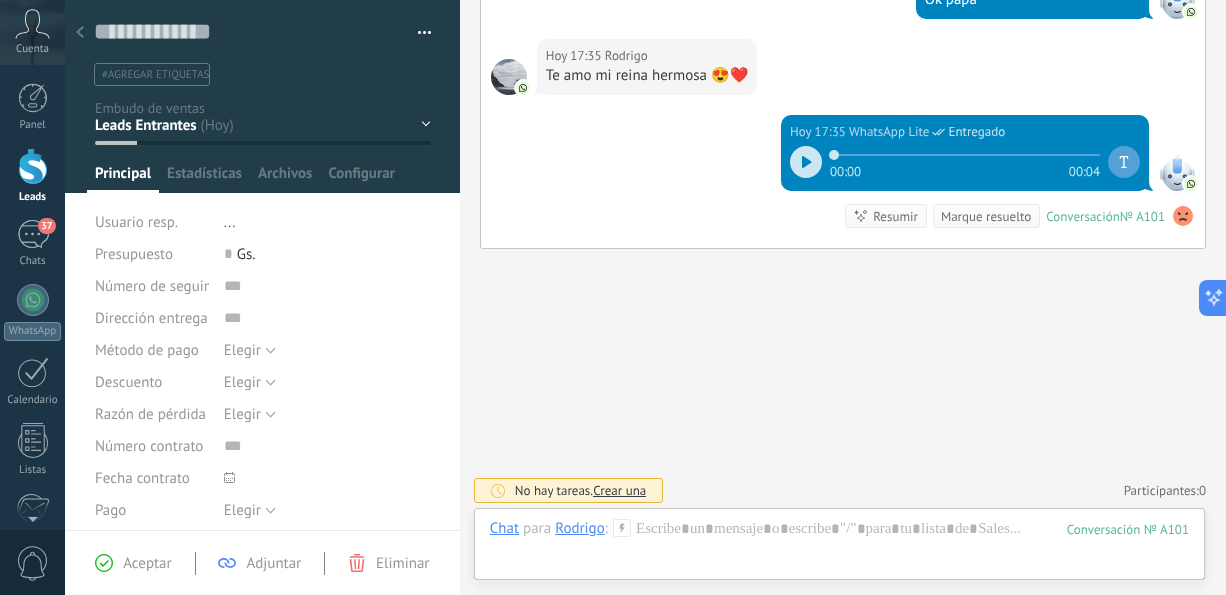 click 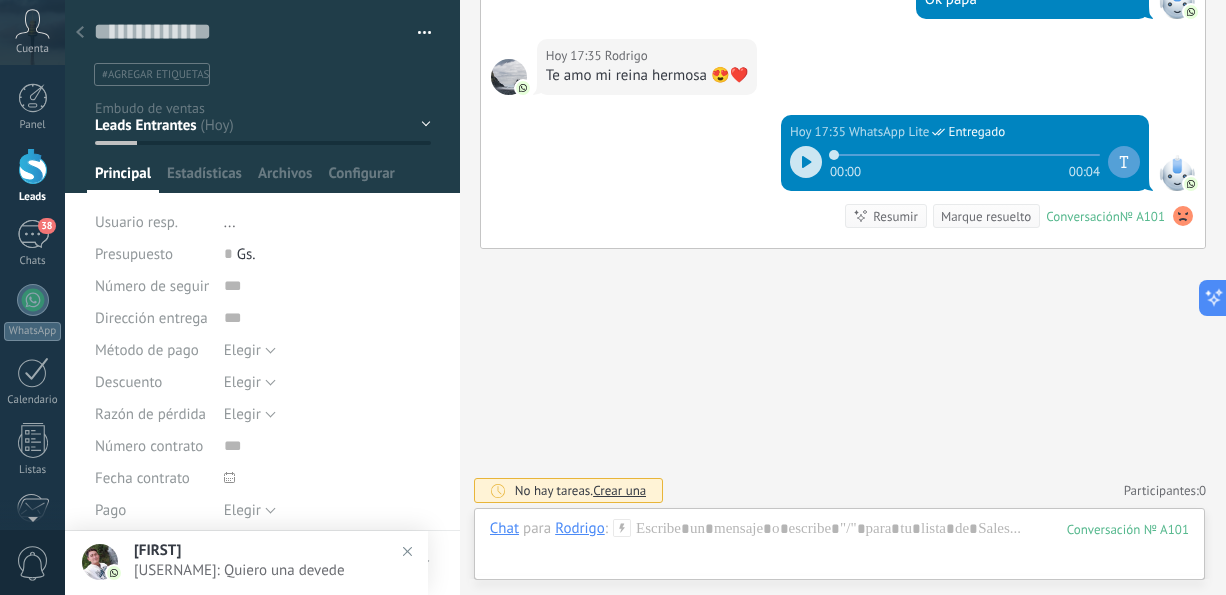 click 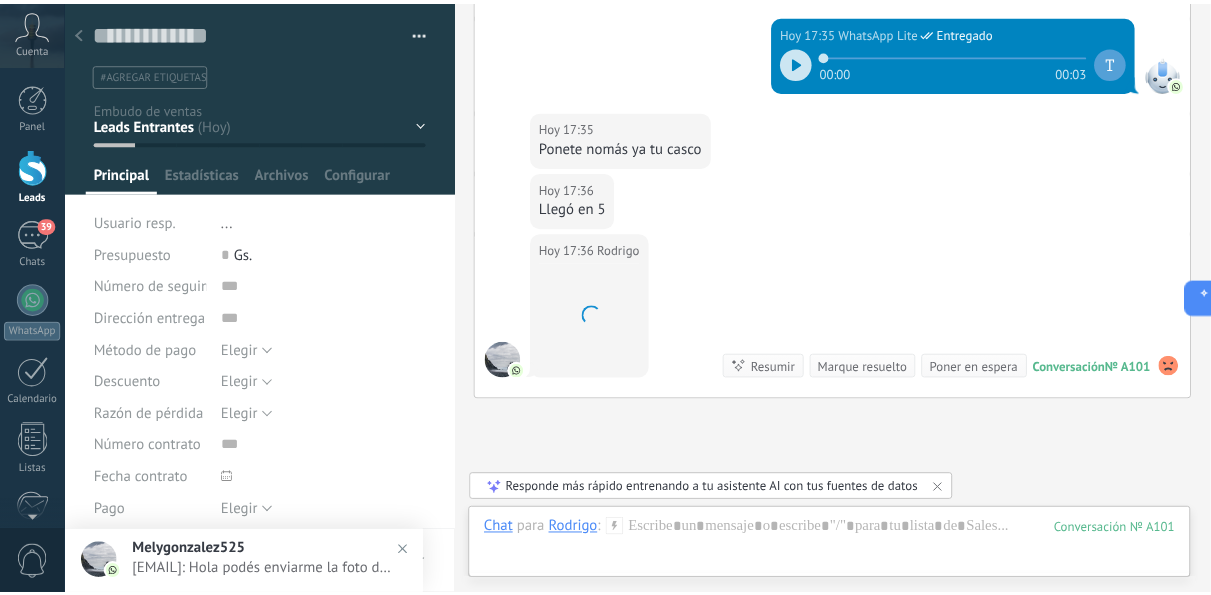 scroll, scrollTop: 1208, scrollLeft: 0, axis: vertical 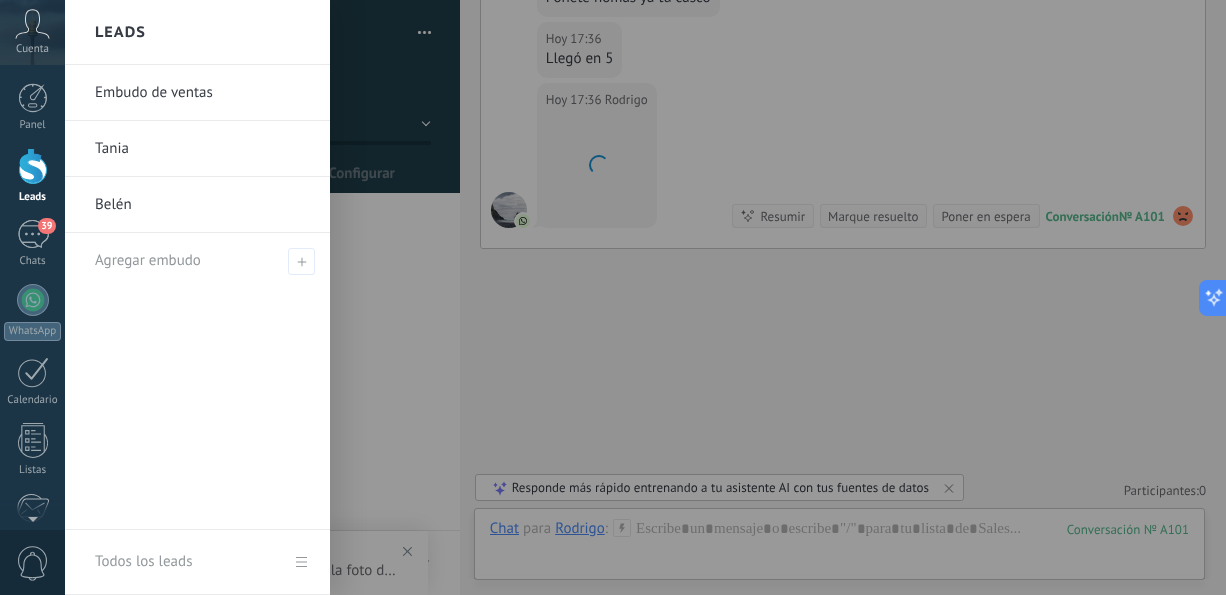 click on "Leads" at bounding box center [32, 176] 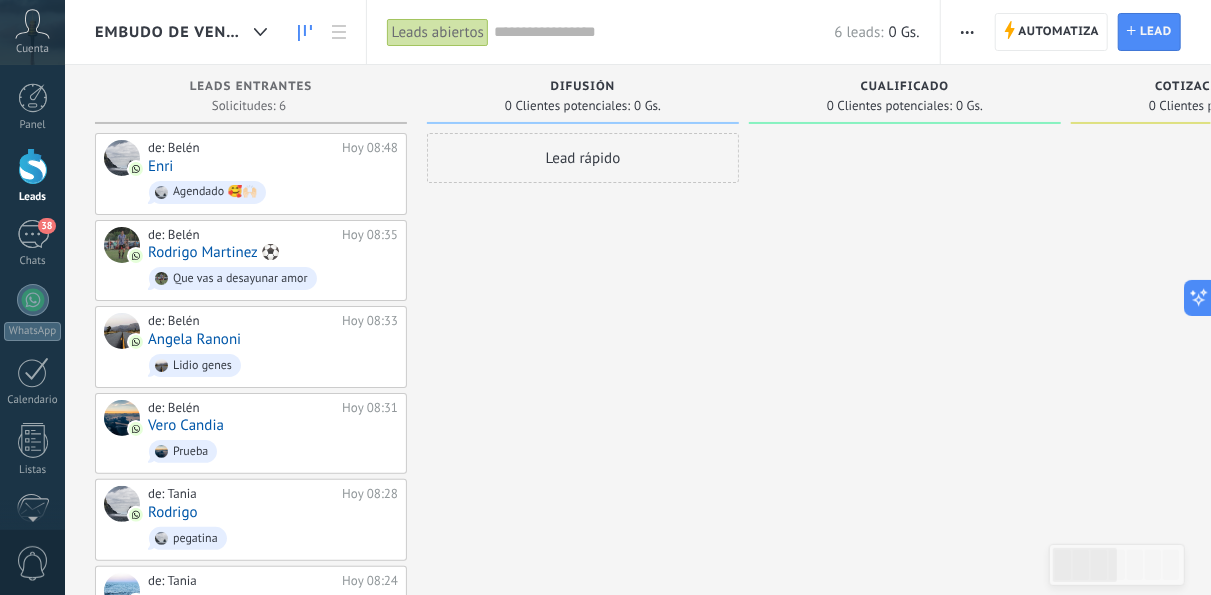 click on "Lead rápido" at bounding box center (583, 390) 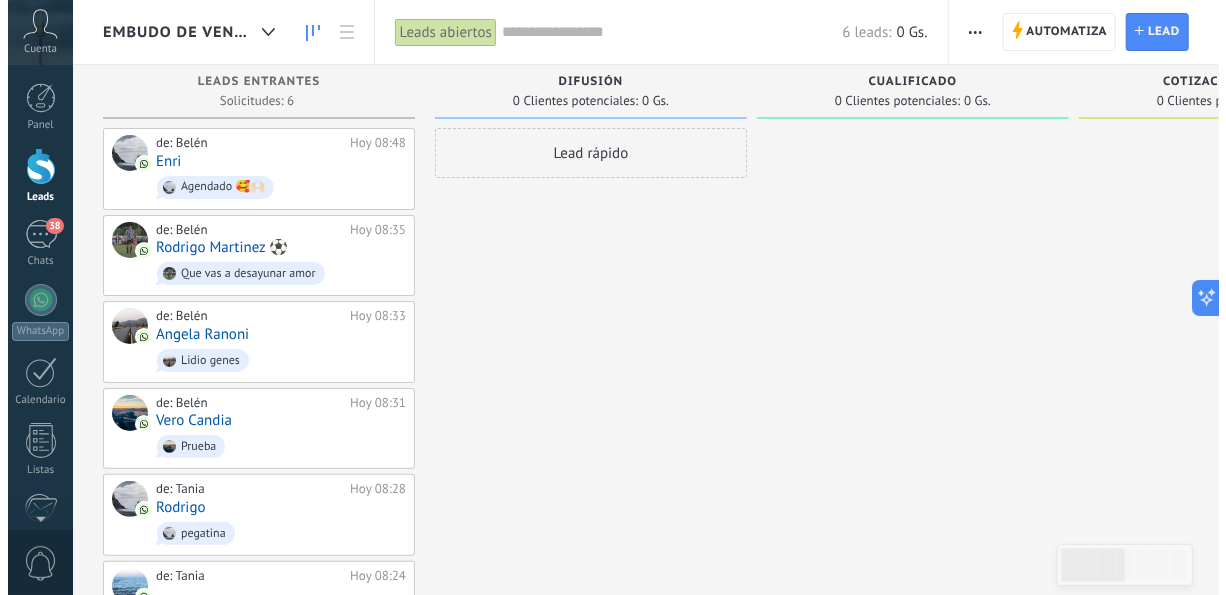 scroll, scrollTop: 0, scrollLeft: 0, axis: both 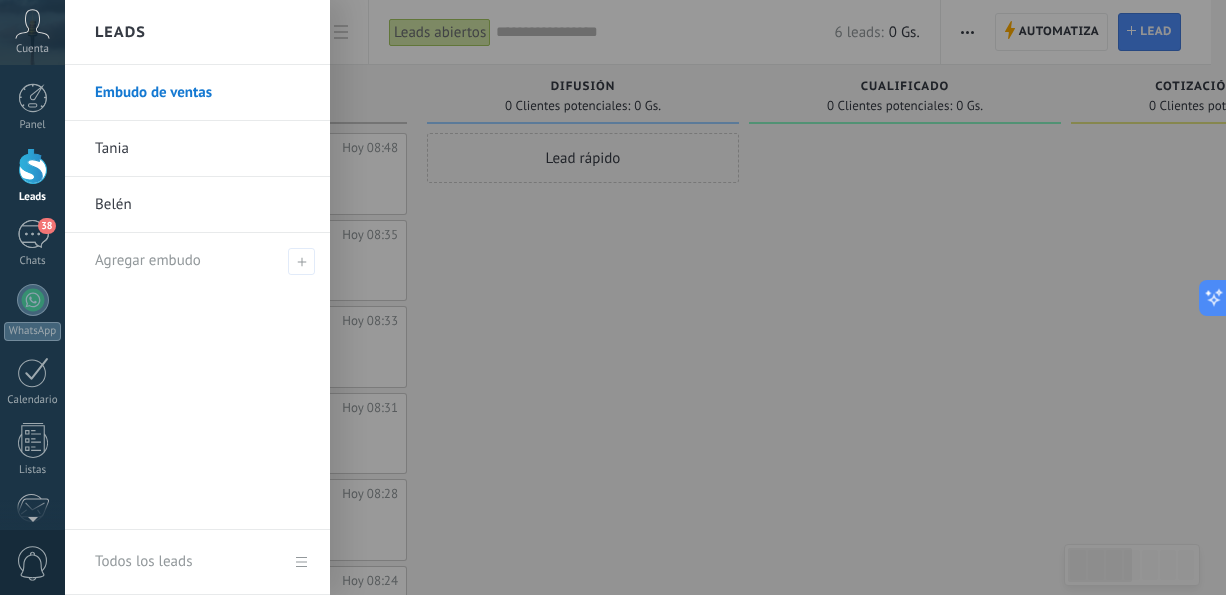 click on "Belén" at bounding box center [202, 205] 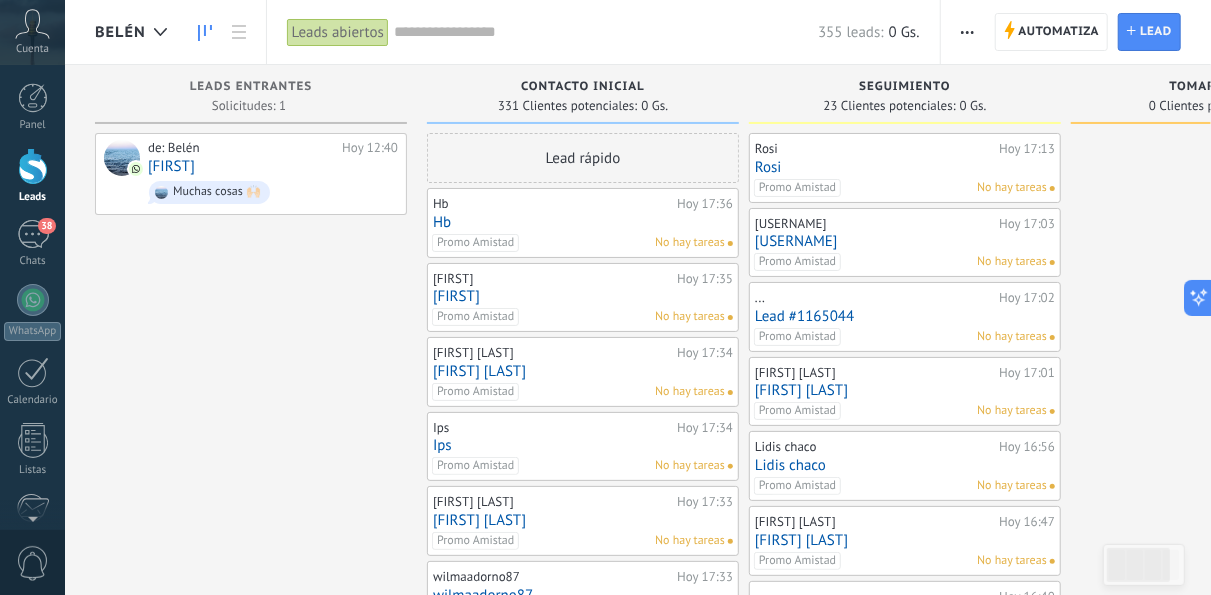 click on "Rosi" at bounding box center (905, 167) 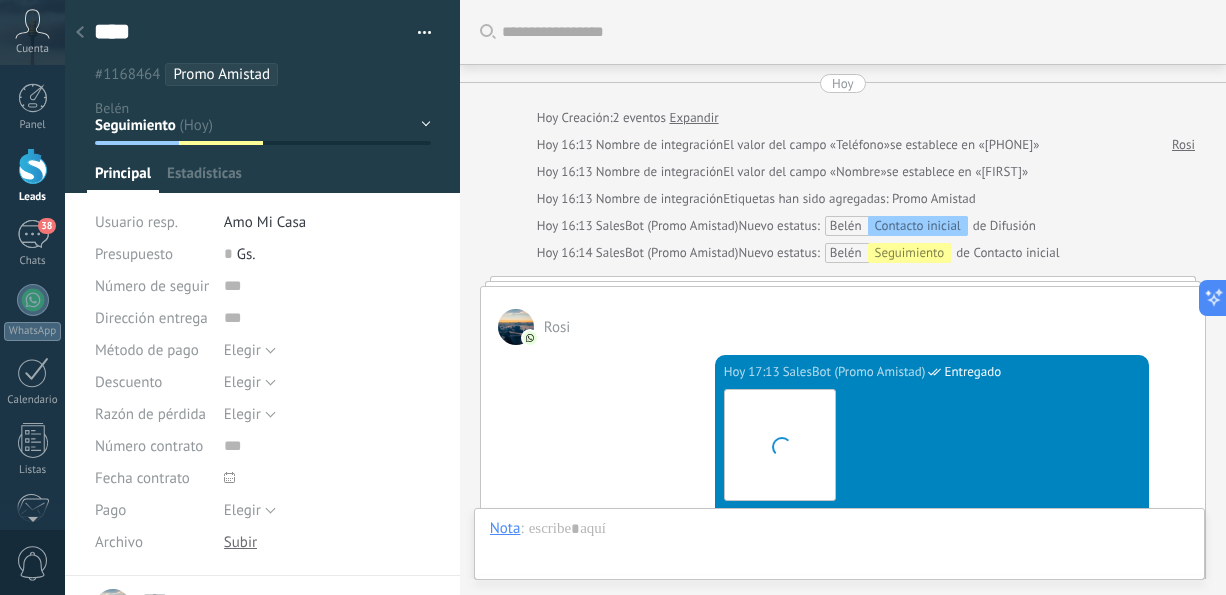scroll, scrollTop: 602, scrollLeft: 0, axis: vertical 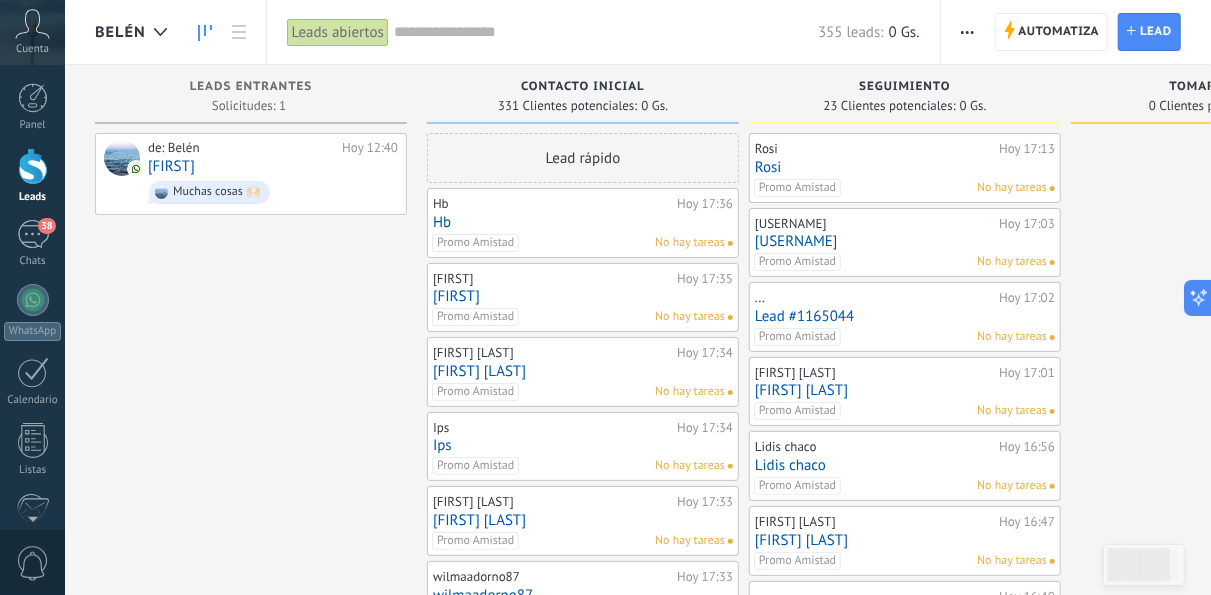 click on "[USERNAME]" at bounding box center (905, 241) 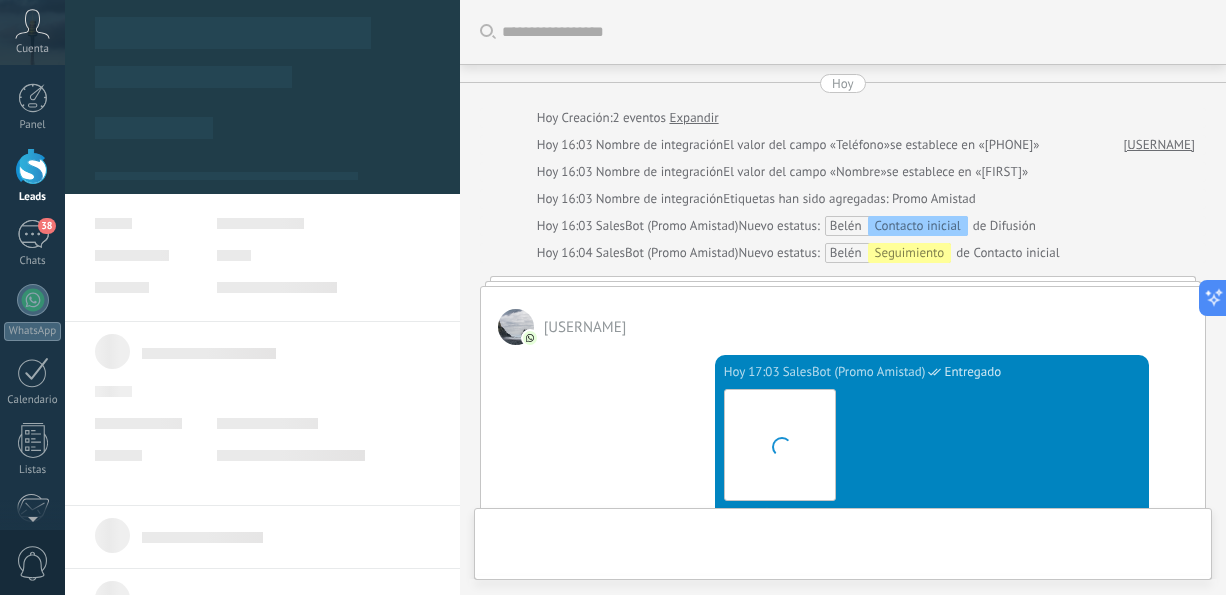 scroll, scrollTop: 588, scrollLeft: 0, axis: vertical 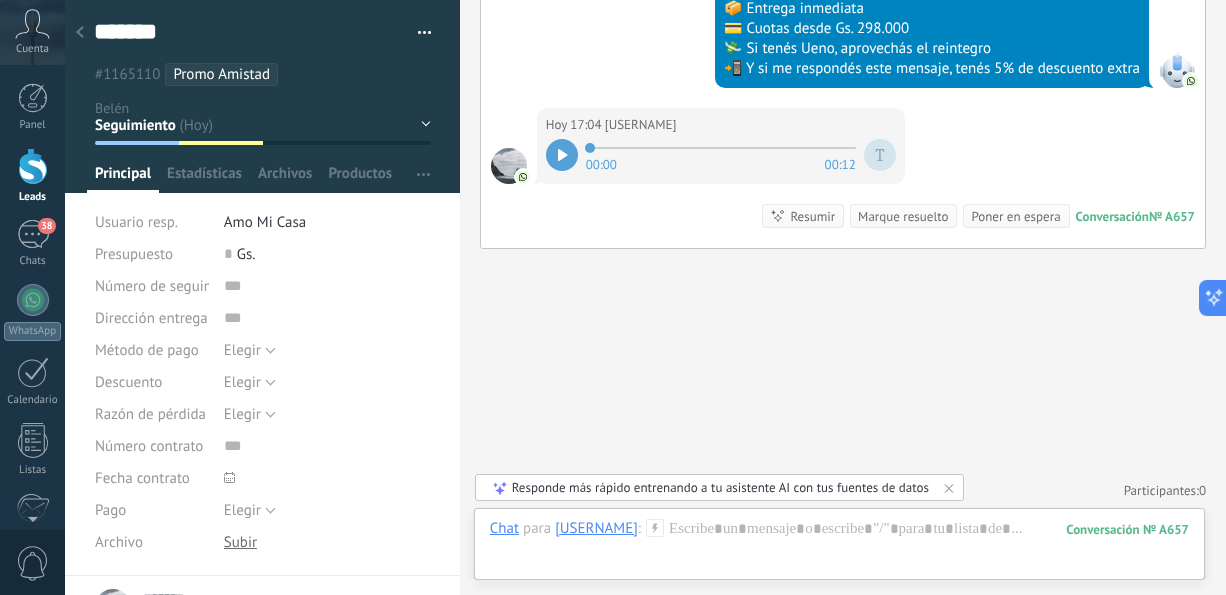 click at bounding box center (562, 155) 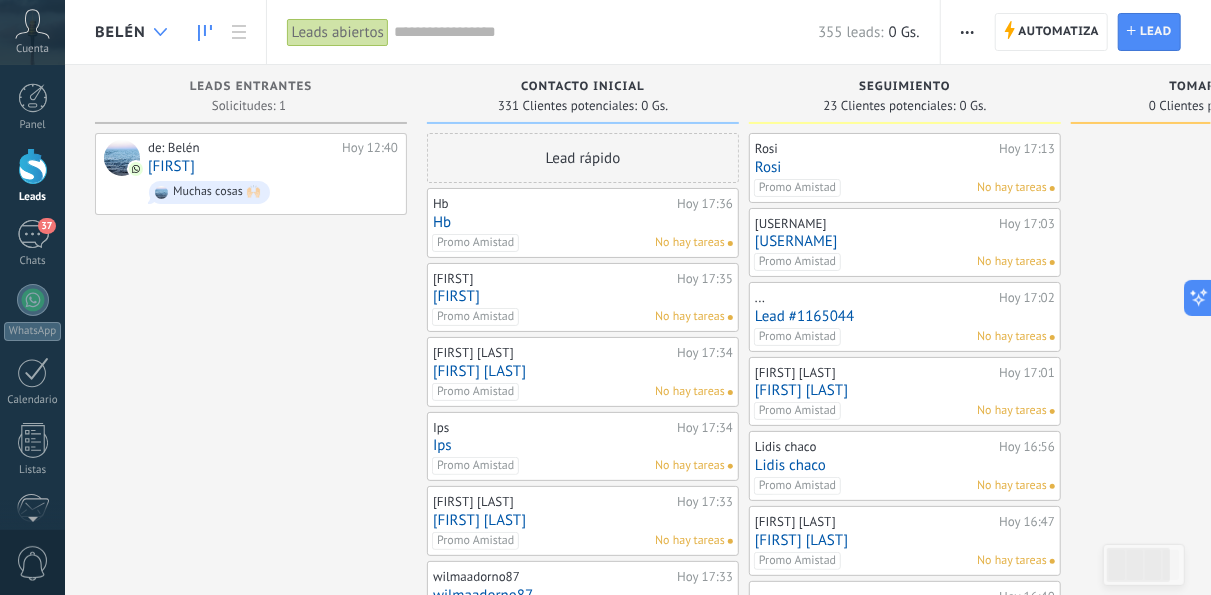 click 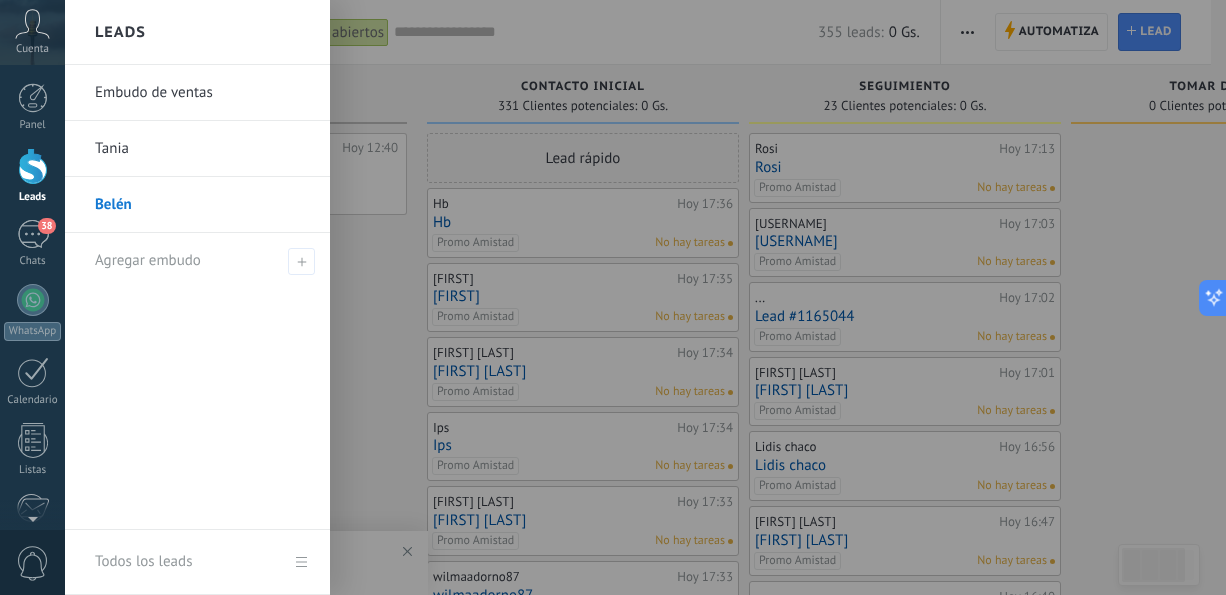 click on "Tania" at bounding box center [202, 149] 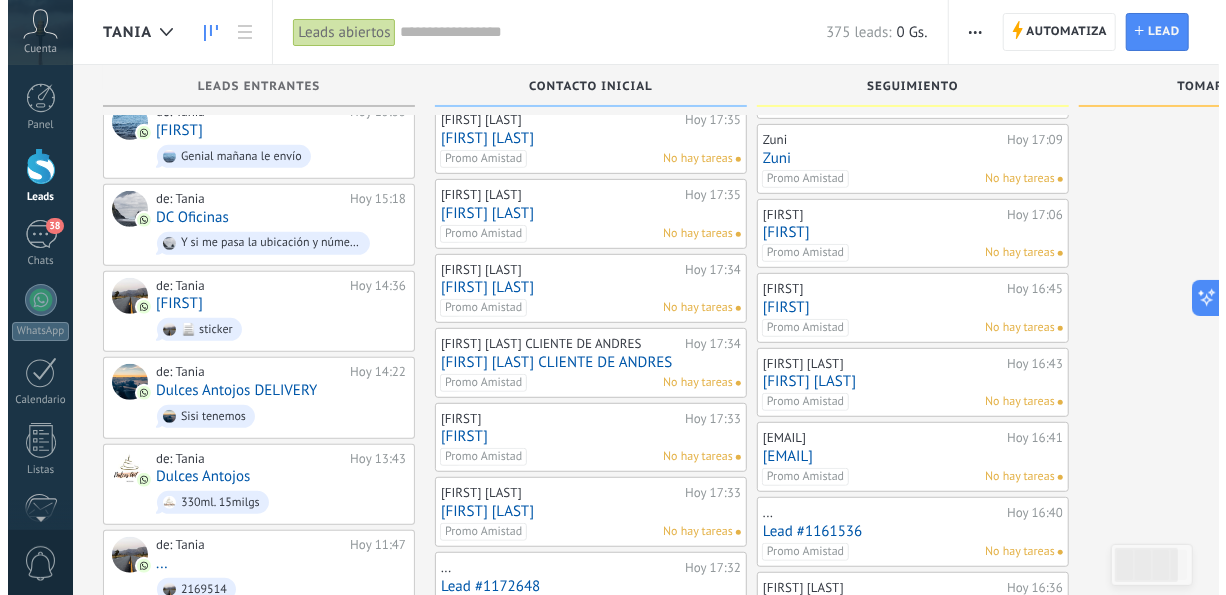 scroll, scrollTop: 384, scrollLeft: 0, axis: vertical 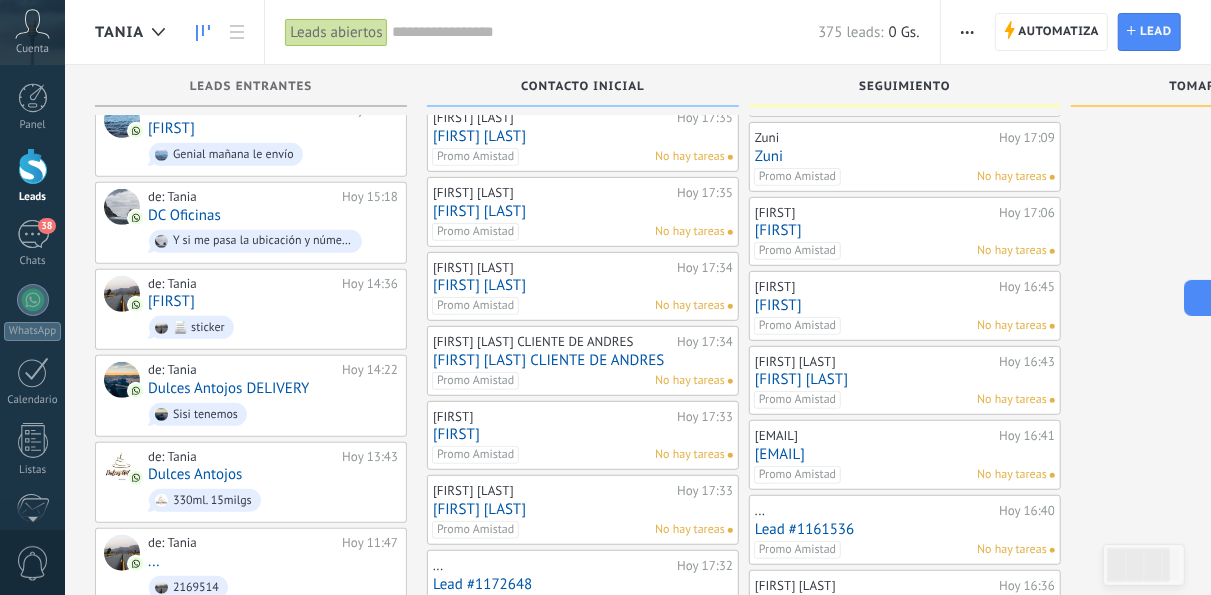 click on "[FIRST]" at bounding box center (905, 230) 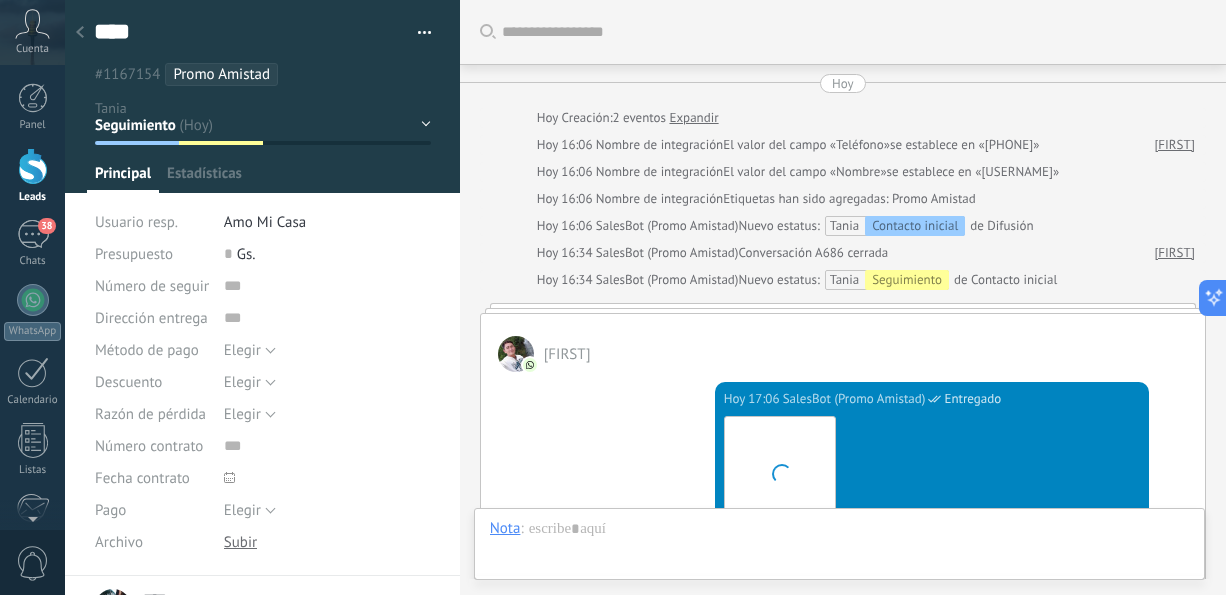 scroll, scrollTop: 0, scrollLeft: 0, axis: both 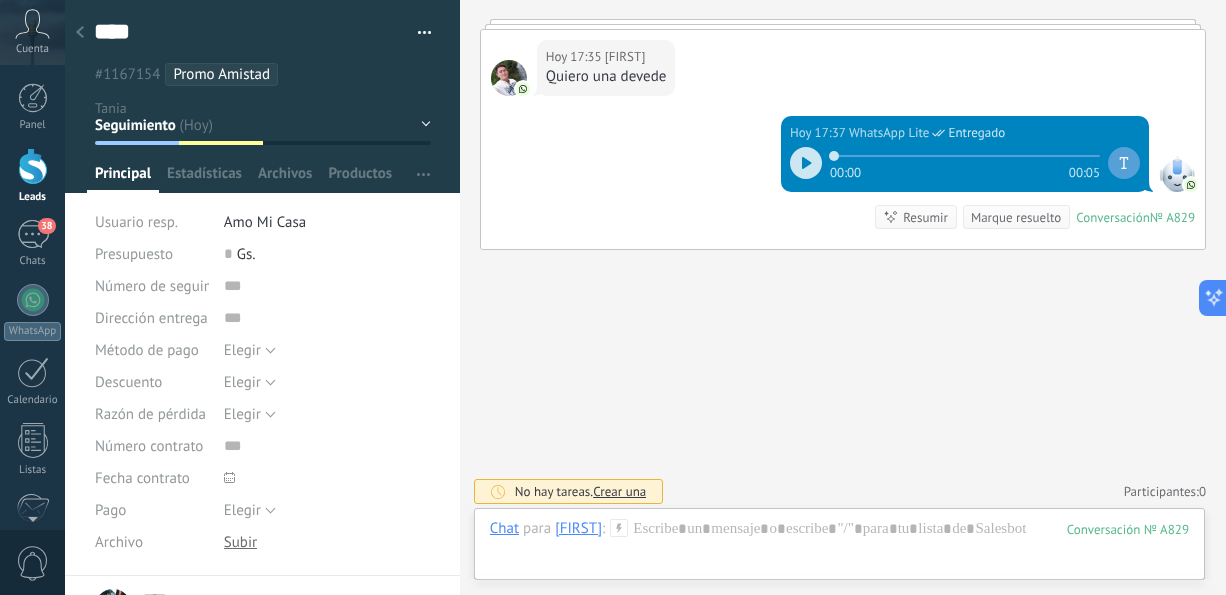 click at bounding box center (806, 163) 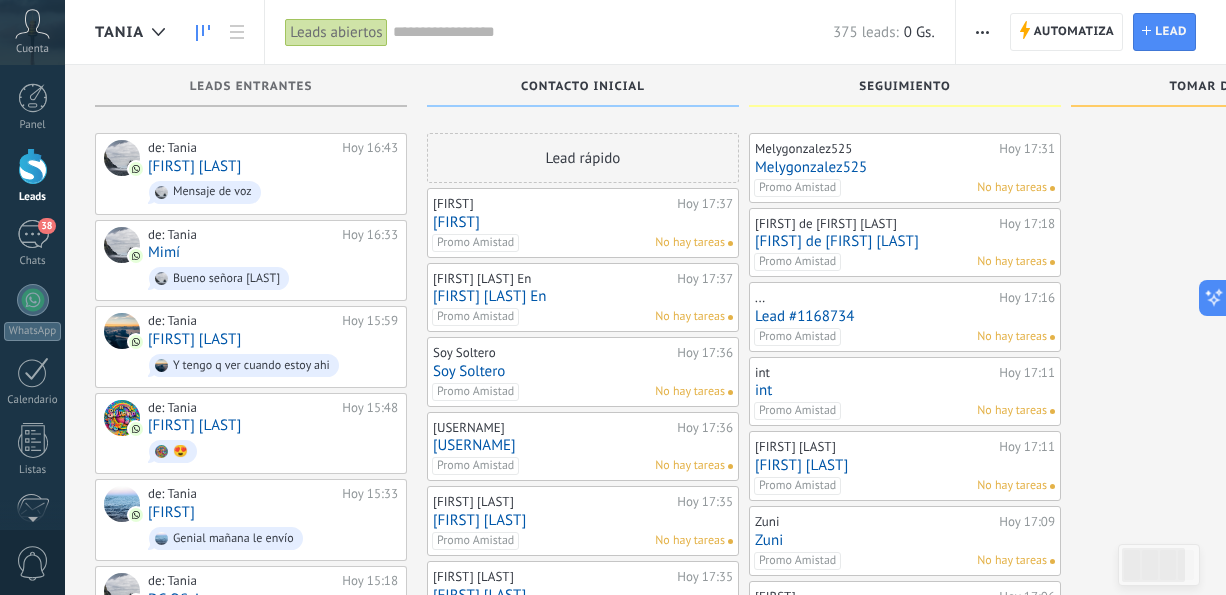 scroll, scrollTop: 384, scrollLeft: 0, axis: vertical 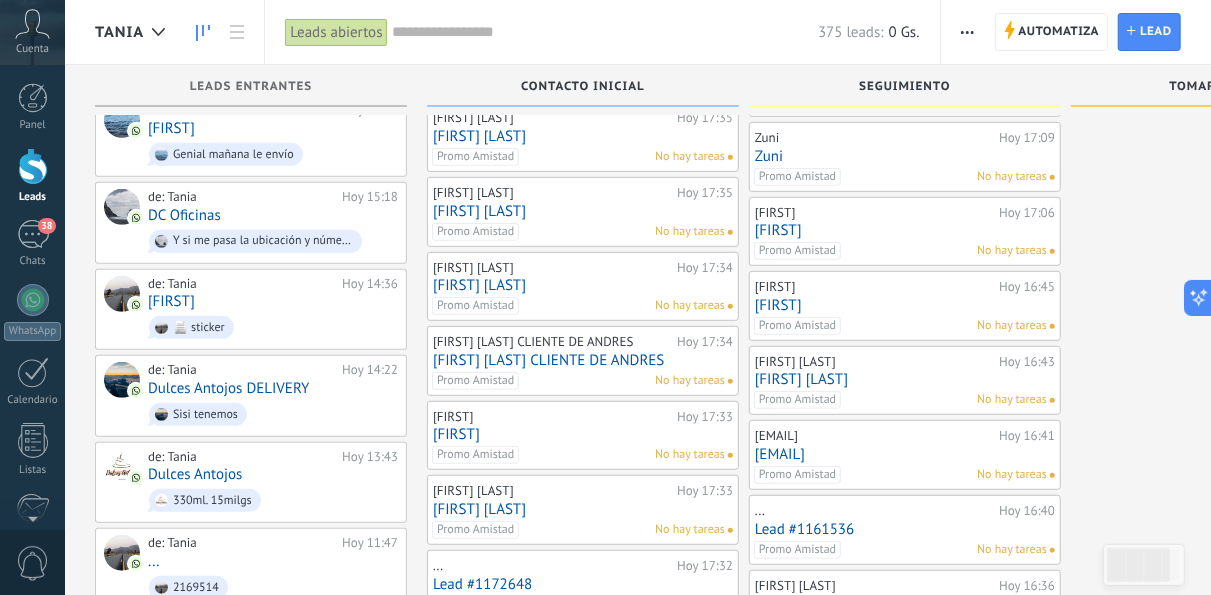 click on "[FIRST] [LAST]" at bounding box center (905, 379) 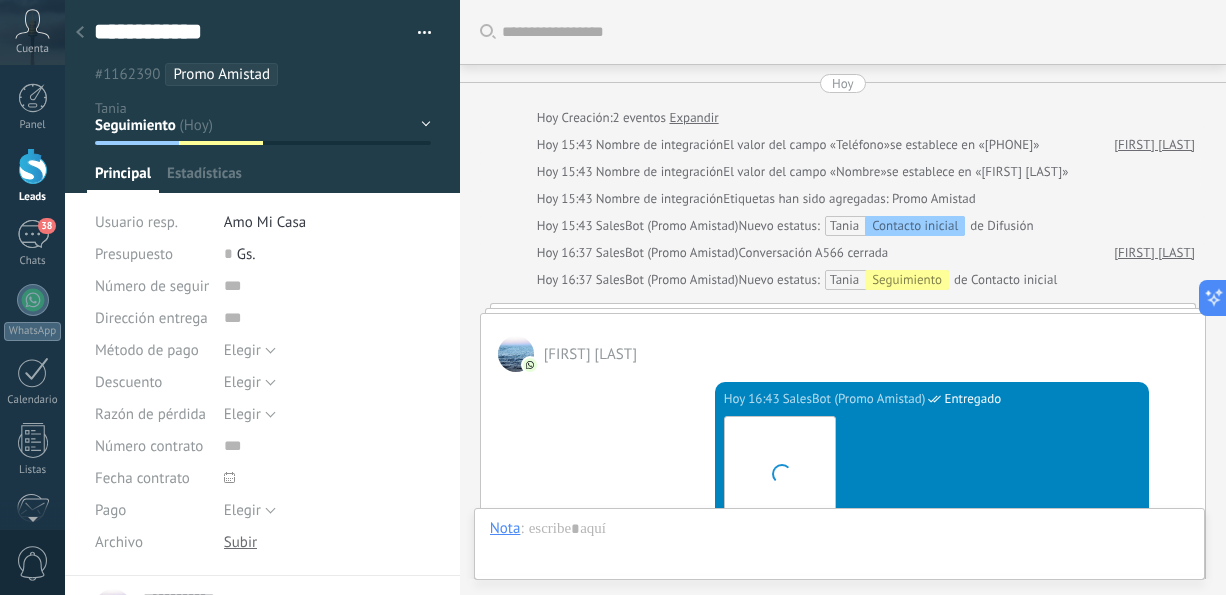 scroll, scrollTop: 0, scrollLeft: 0, axis: both 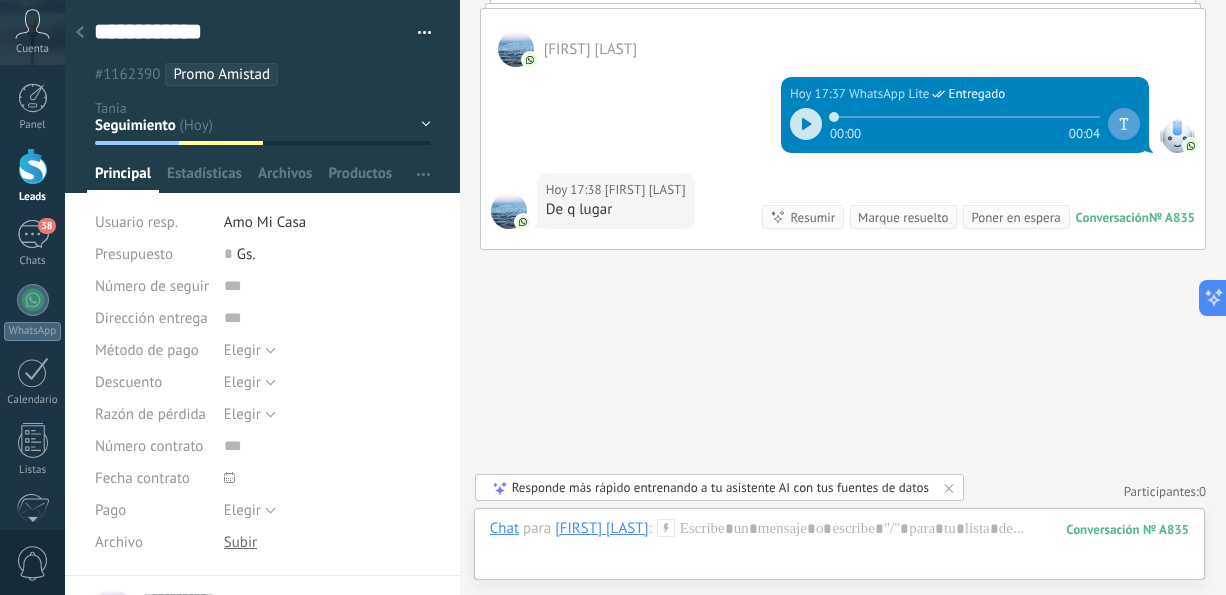 click 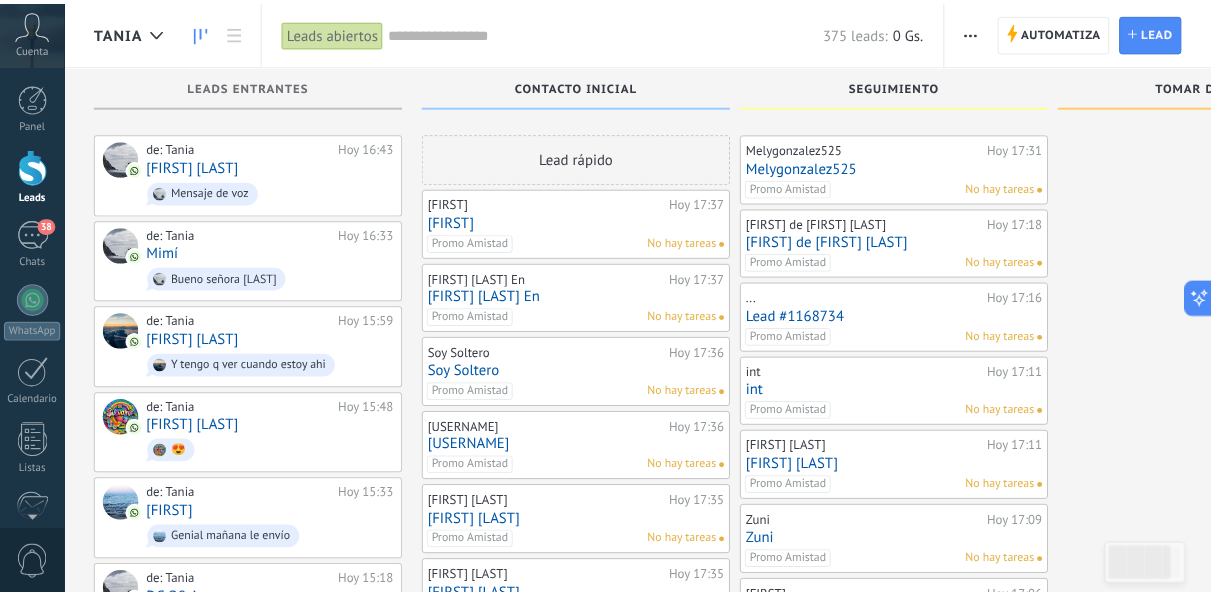 scroll, scrollTop: 384, scrollLeft: 0, axis: vertical 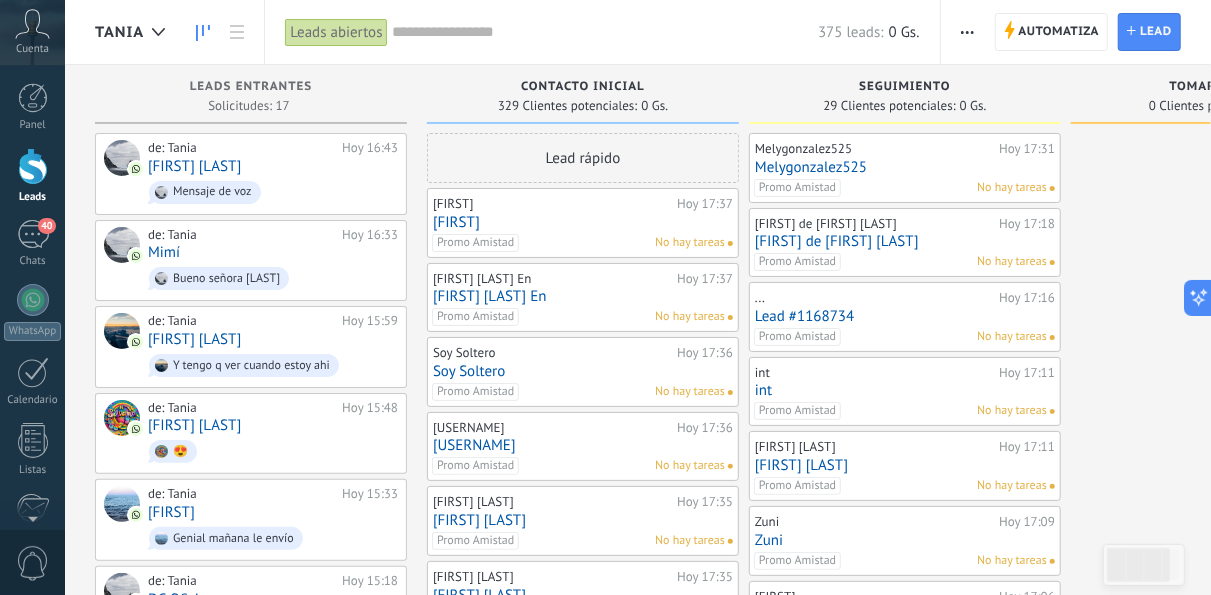 click on "Promo Amistad" at bounding box center (475, 243) 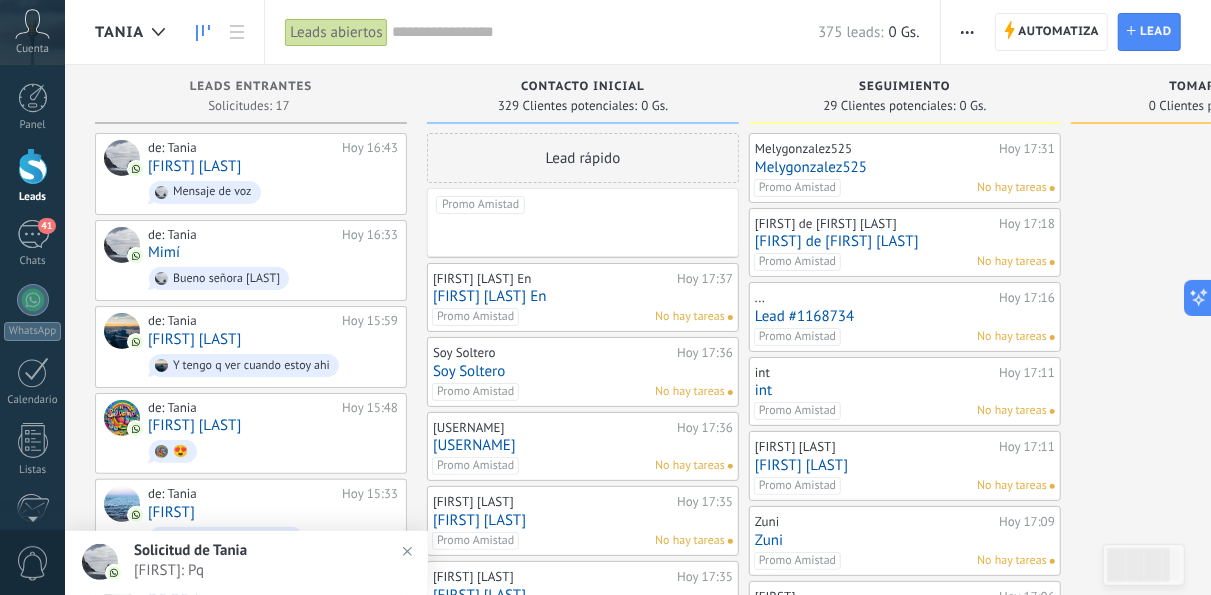 click on "Promo Amistad" at bounding box center [583, 222] 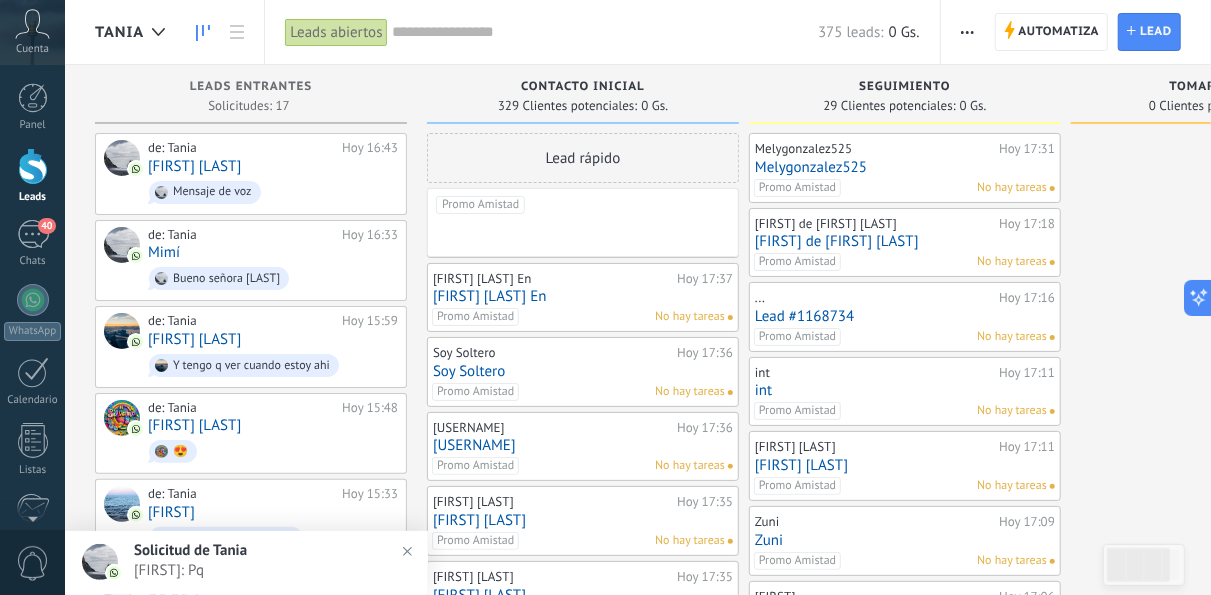 click on "Promo Amistad" at bounding box center (480, 205) 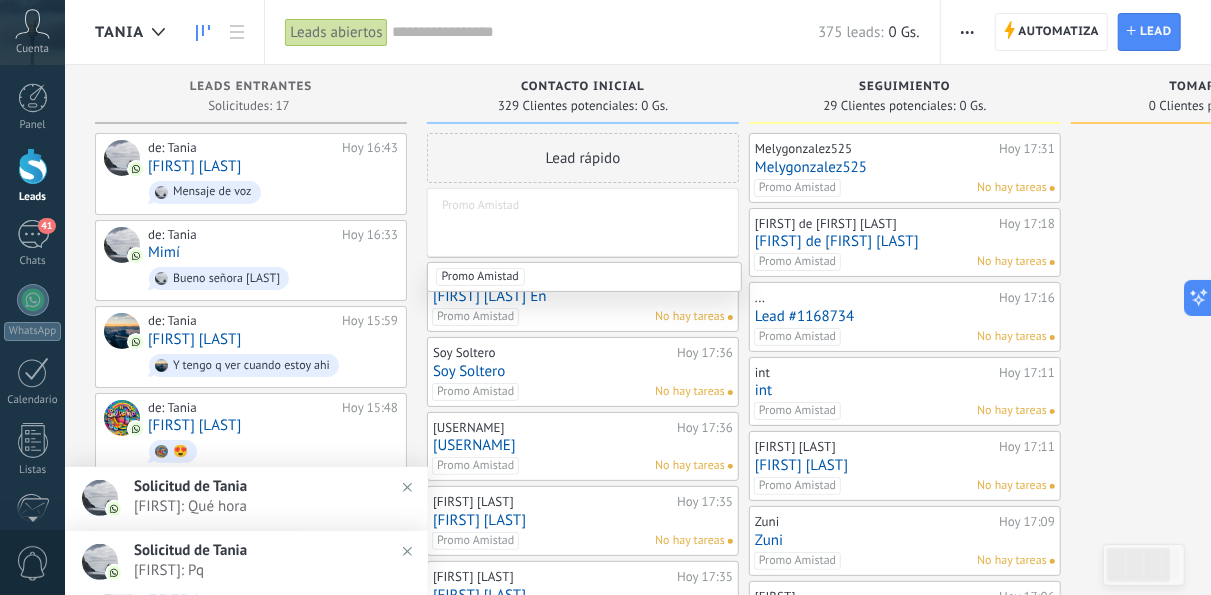 click at bounding box center (492, 206) 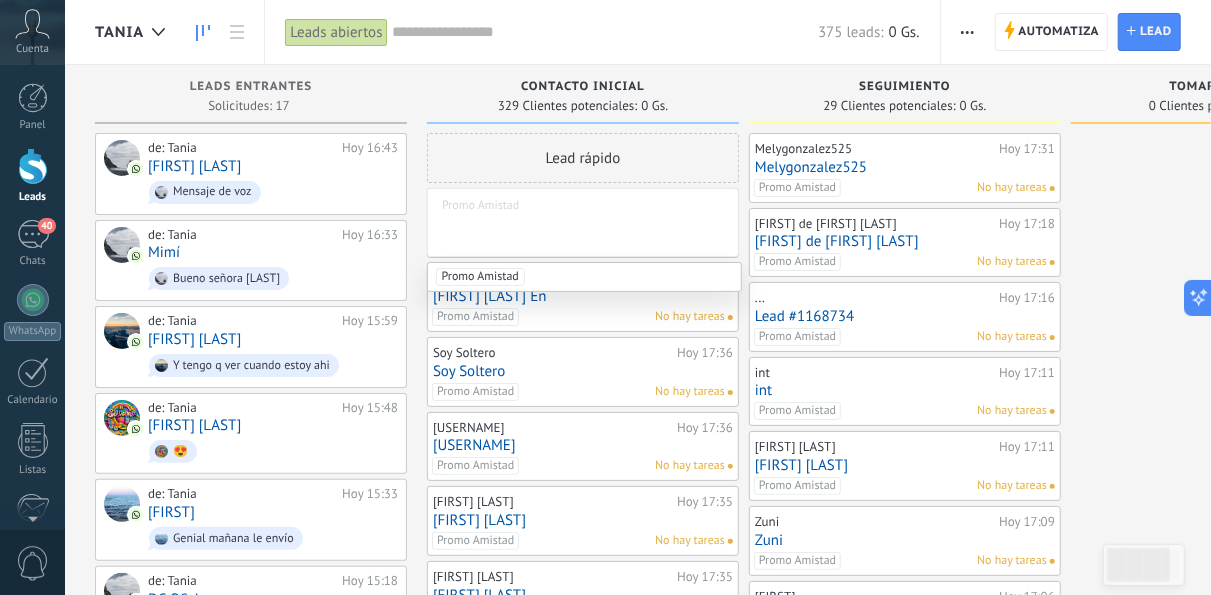 click on "Promo Amistad No hay tareas" at bounding box center (578, 317) 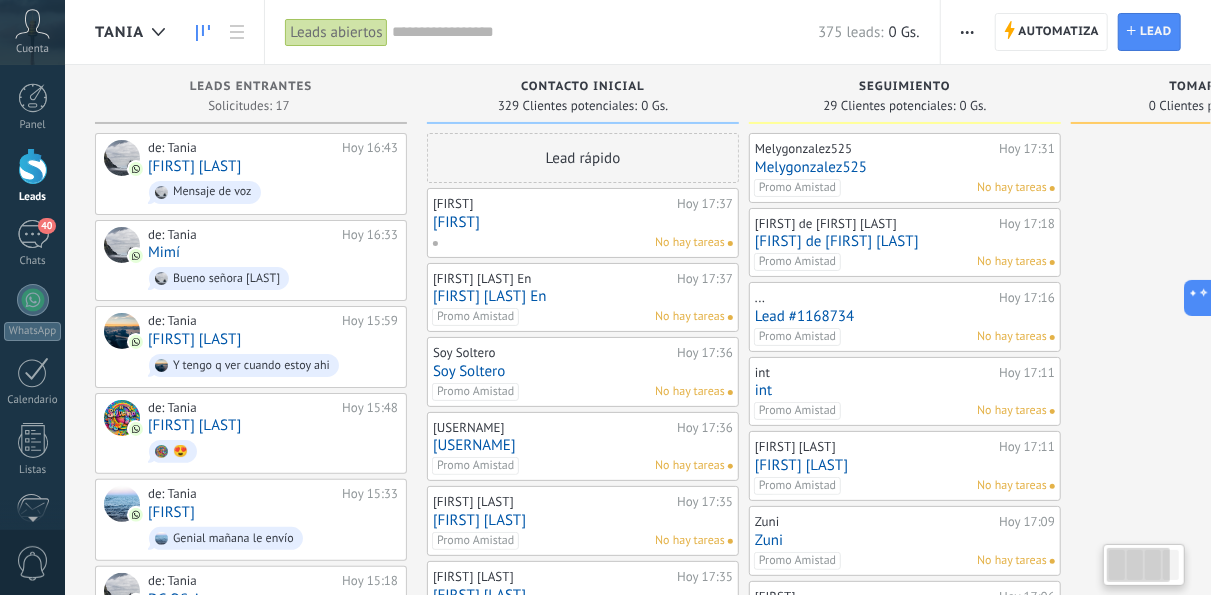 click on "[FIRST] [LAST] En" at bounding box center (583, 296) 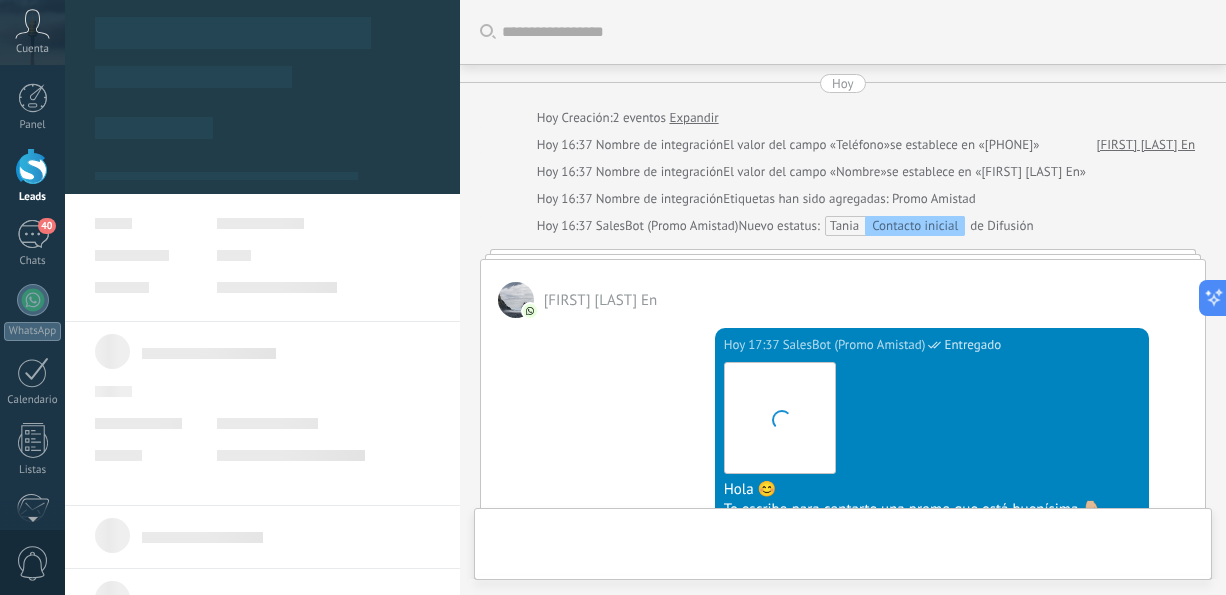 scroll, scrollTop: 458, scrollLeft: 0, axis: vertical 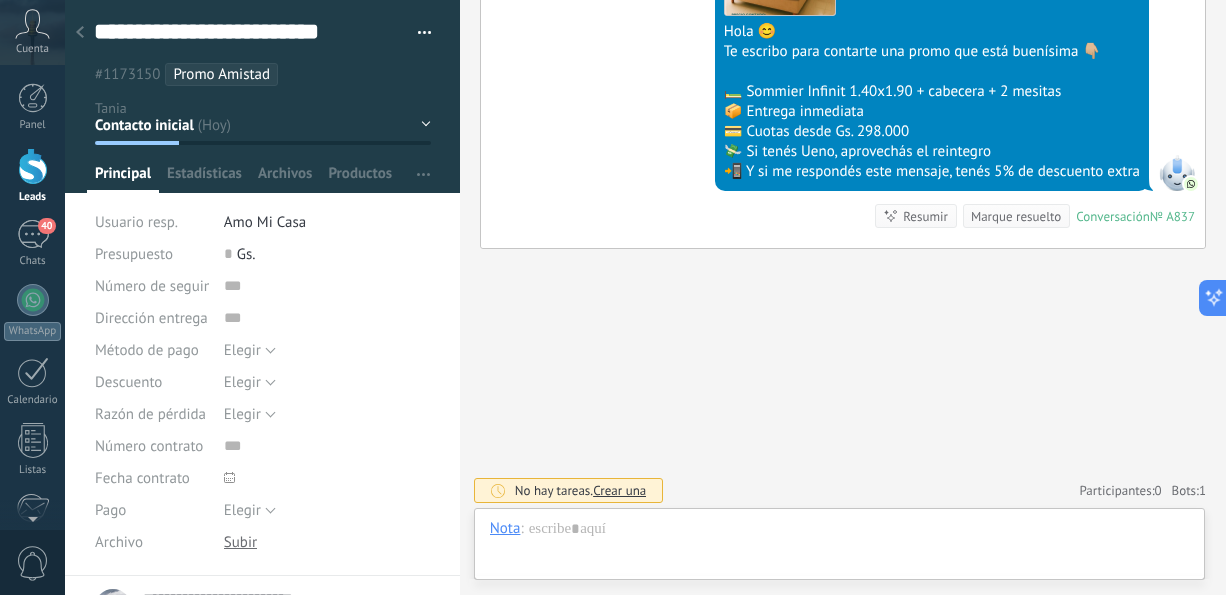 click on "Buscar Carga más Hoy Hoy Creación: 2 eventos Expandir Hoy 16:37 Nombre de integración El valor del campo «Teléfono» se establece en «[PHONE]» [FIRST] [LAST] En Hoy 16:37 Nombre de integración El valor del campo «Nombre» se establece en «[FIRST] [LAST] En» Hoy 16:37 Nombre de integración Etiquetas han sido agregadas: Promo Amistad Hoy 16:37 SalesBot (Promo Amistad) Nuevo estatus: [FIRST] Contacto inicial de Difusión [FIRST] [LAST] En Hoy 17:37 SalesBot (Promo Amistad) Entregado Descargar Hola 😊 Te escribo para contarte una promo que está buenísima 👇🏼 🛏️ Sommier Infinit 1.40x1.90 + cabecera + 2 mesitas 📦 Entrega inmediata 💳 Cuotas desde Gs. 298.000 💸 Si tenés Ueno, aprovechás el reintegro 📲 Y si me respondés este mensaje, tenés 5% de descuento extra Conversación № A837 Conversación № A837 Resumir Resumir Marque resuelto Hoy 17:37 Conversación № A837 No hay tareas. Crear una Participantes: 0 Bots:" at bounding box center (843, 70) 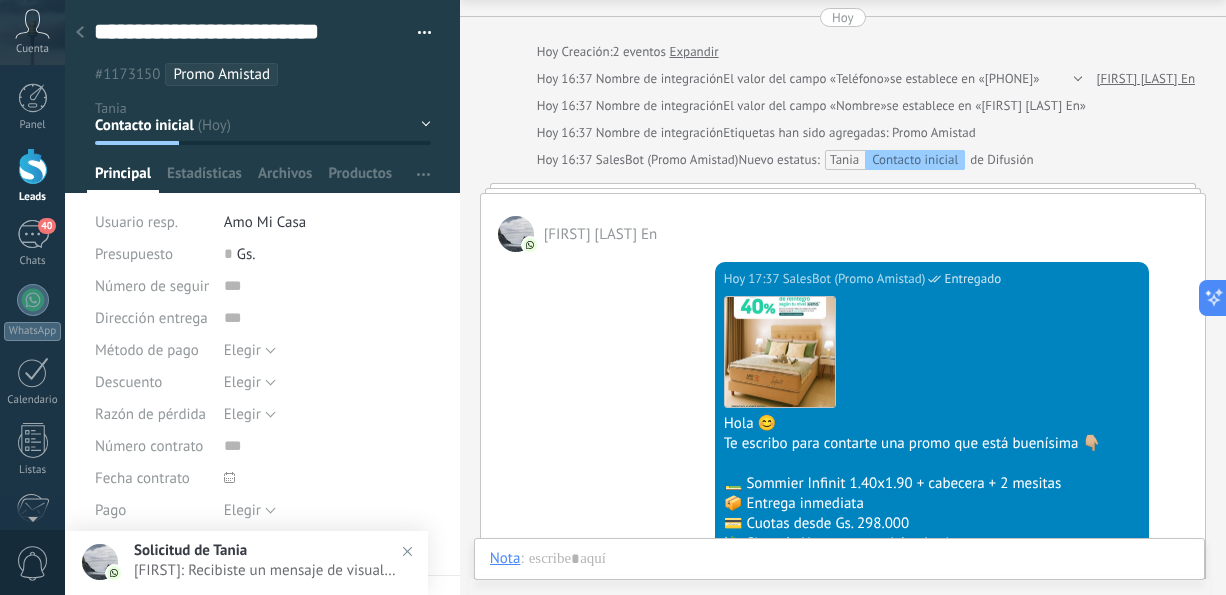 scroll, scrollTop: 46, scrollLeft: 0, axis: vertical 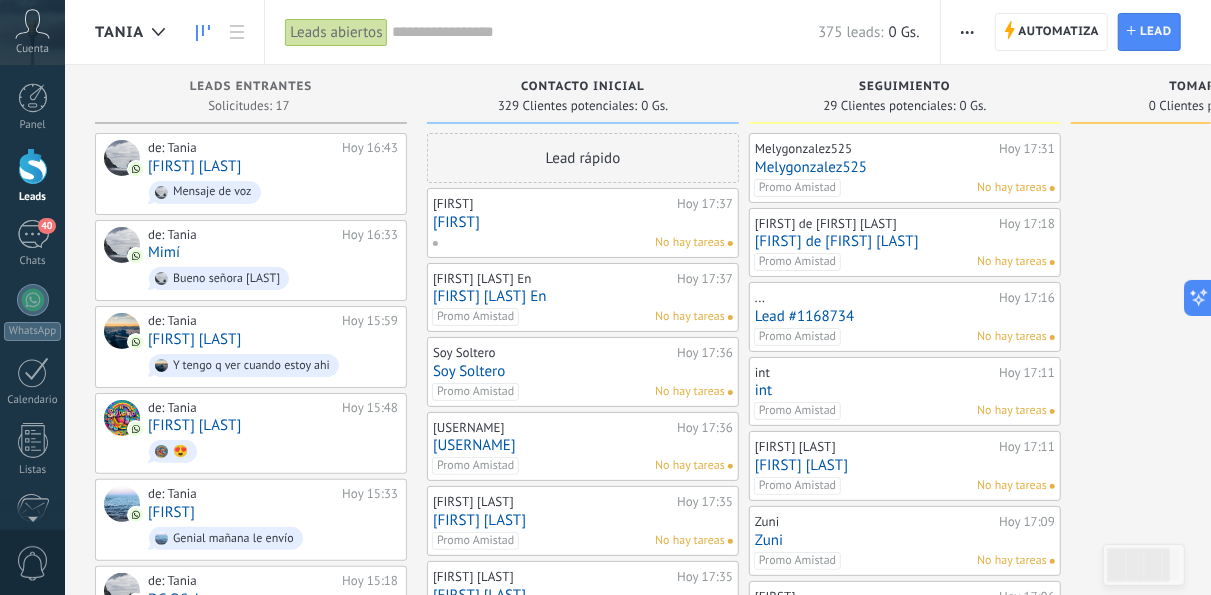 click on "[USERNAME]" at bounding box center [583, 445] 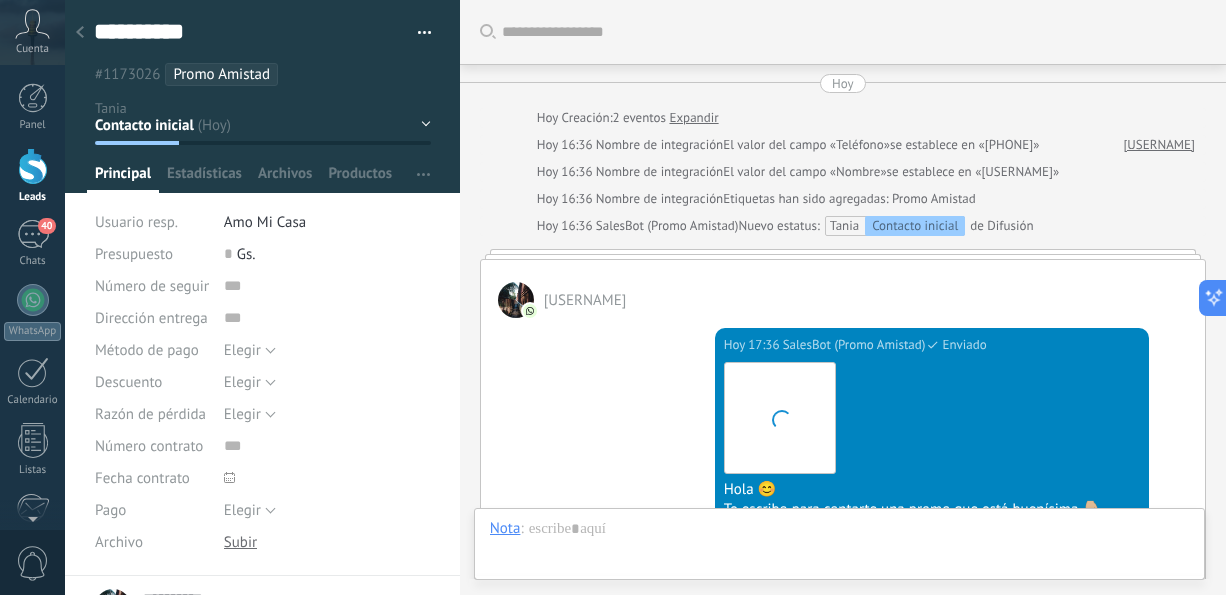 scroll, scrollTop: 30, scrollLeft: 0, axis: vertical 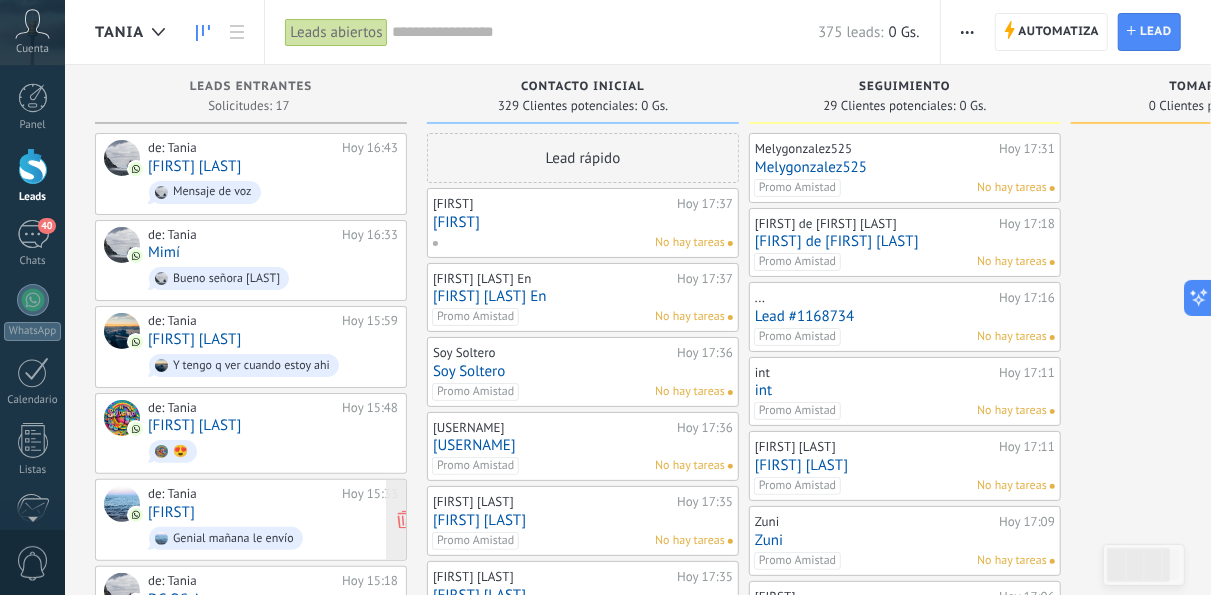 click on "de: [FIRST]  Hoy 15:33 [FIRST] Genial mañana le envío" at bounding box center [273, 520] 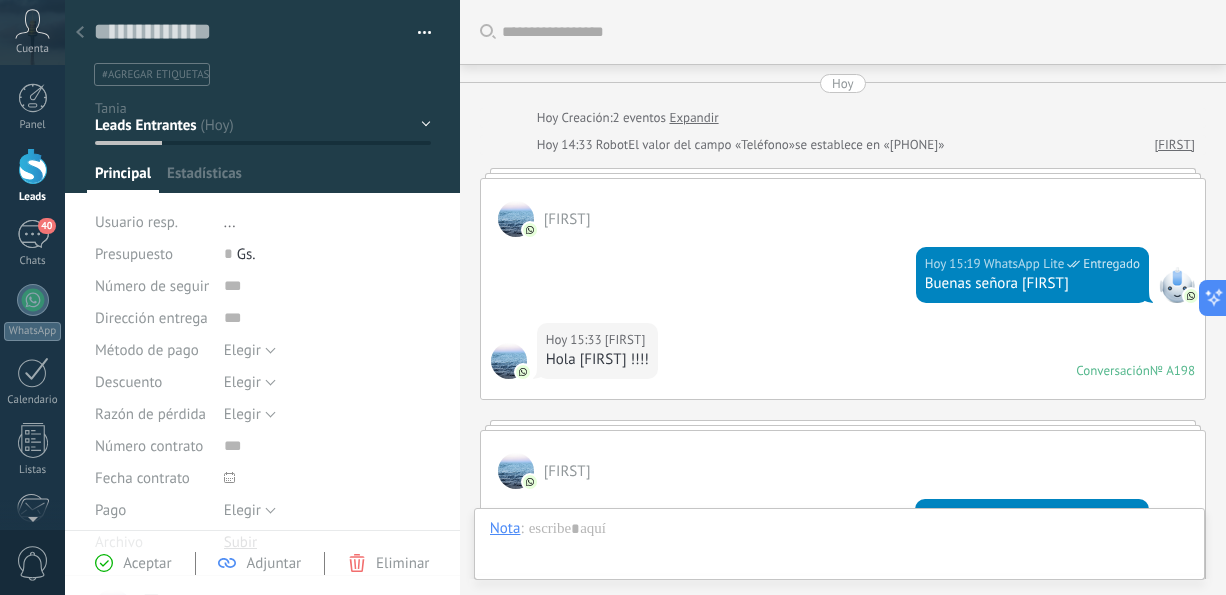 scroll, scrollTop: 30, scrollLeft: 0, axis: vertical 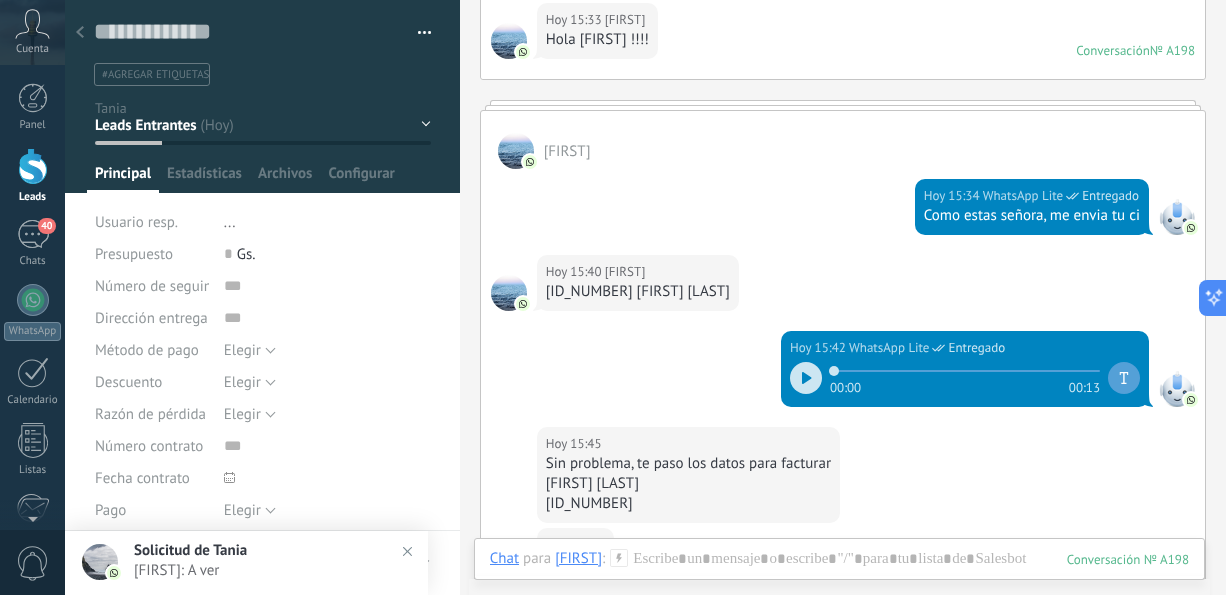click at bounding box center [806, 378] 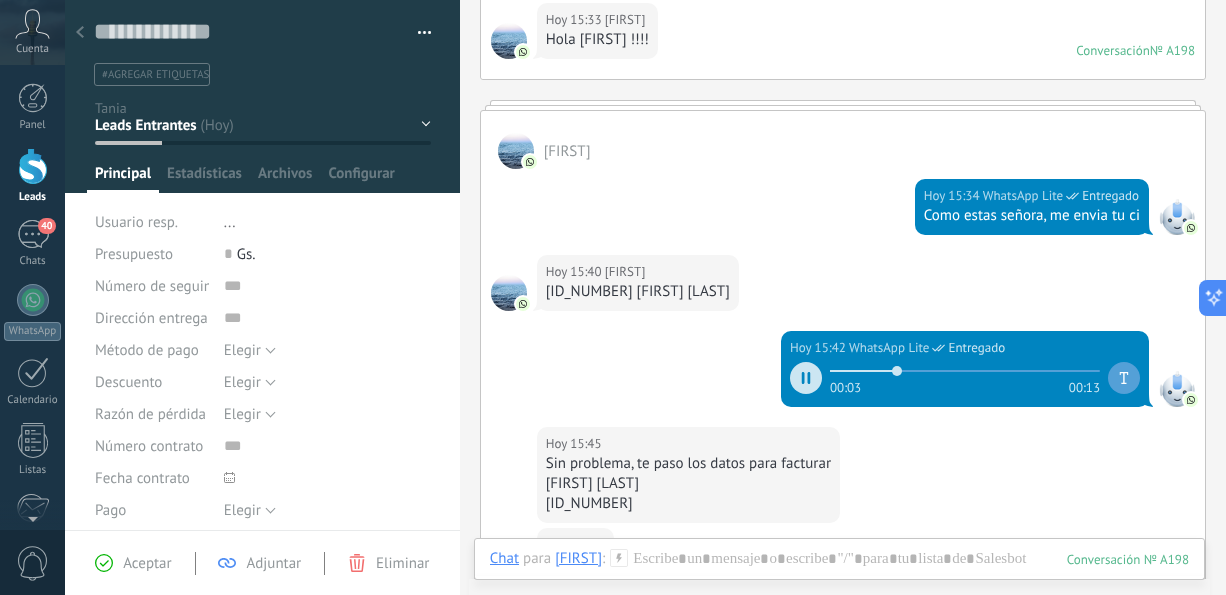 click on "Hoy 15:45 Lau Sin problema, te paso los datos para facturar [FIRST] [LAST] [PHONE]" at bounding box center (843, 477) 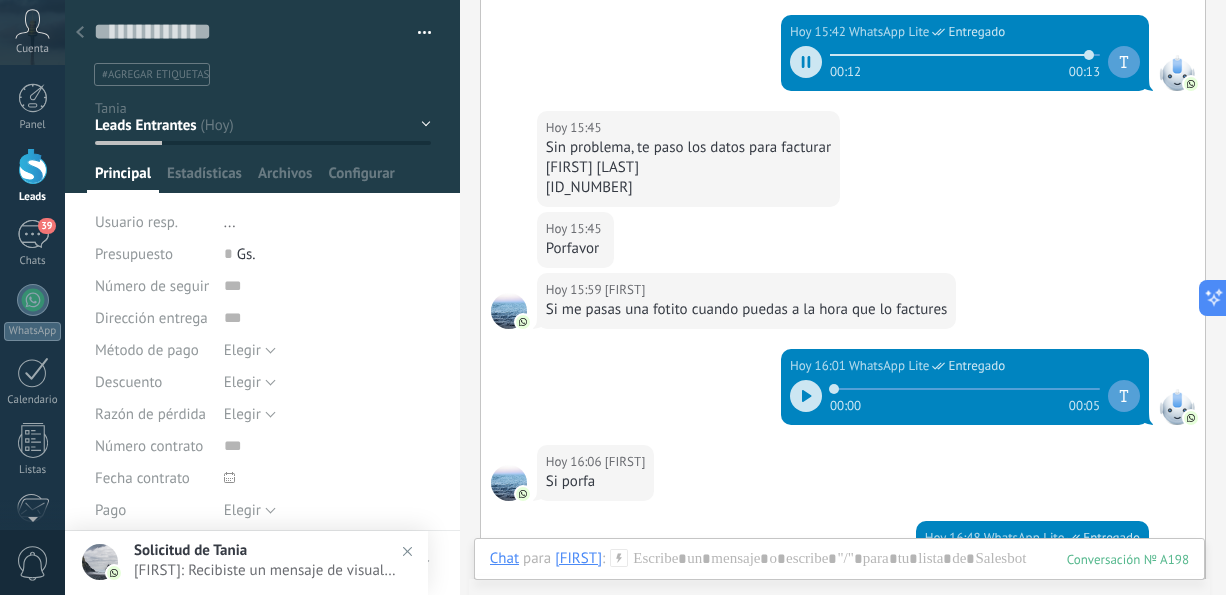 scroll, scrollTop: 640, scrollLeft: 0, axis: vertical 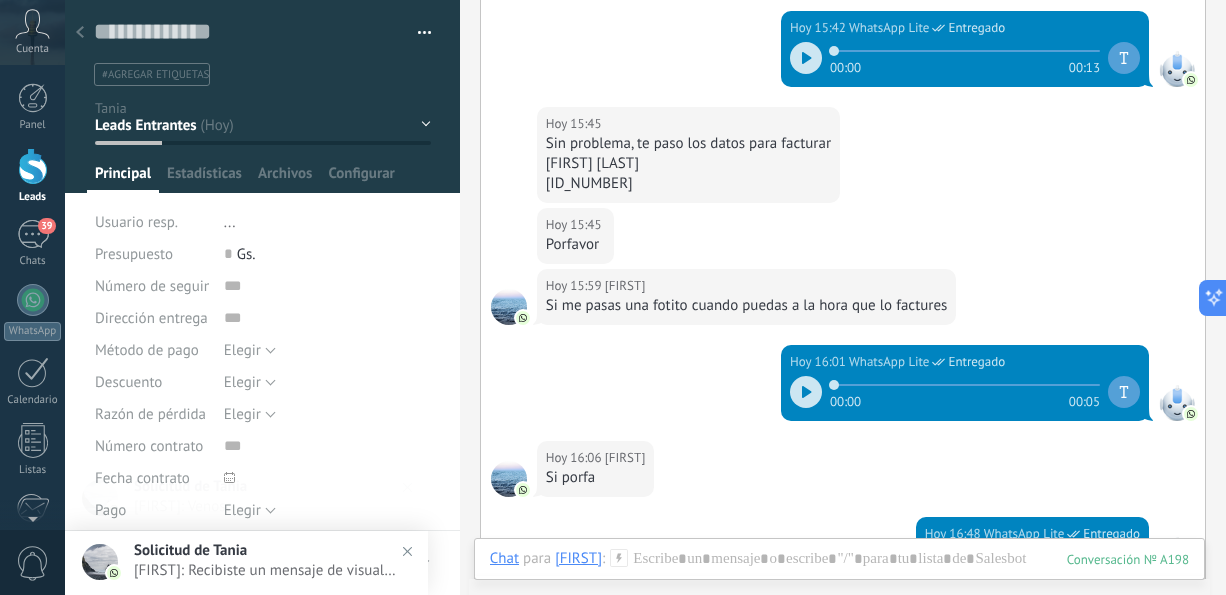 click at bounding box center (806, 392) 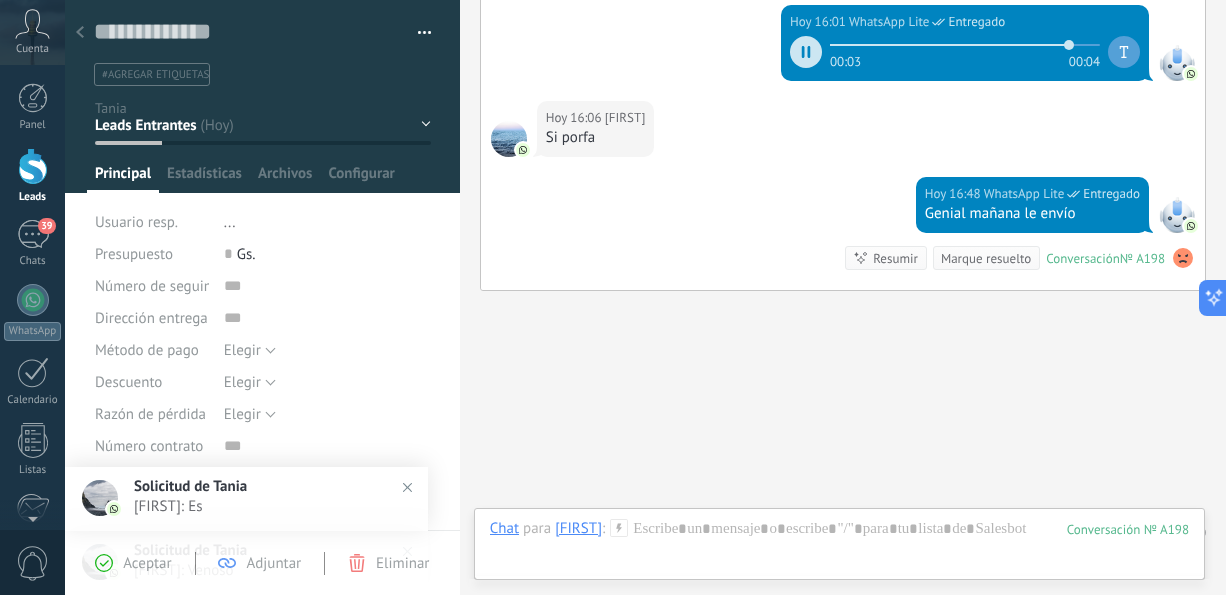 scroll, scrollTop: 1022, scrollLeft: 0, axis: vertical 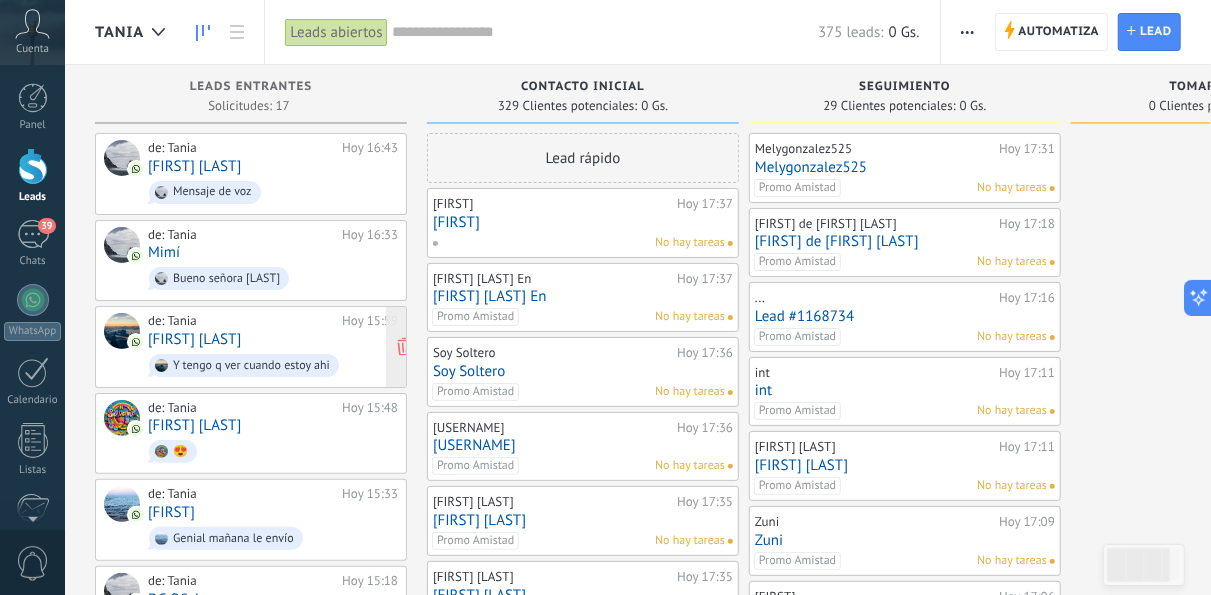 click on "Y tengo q ver cuando estoy ahi" at bounding box center [251, 366] 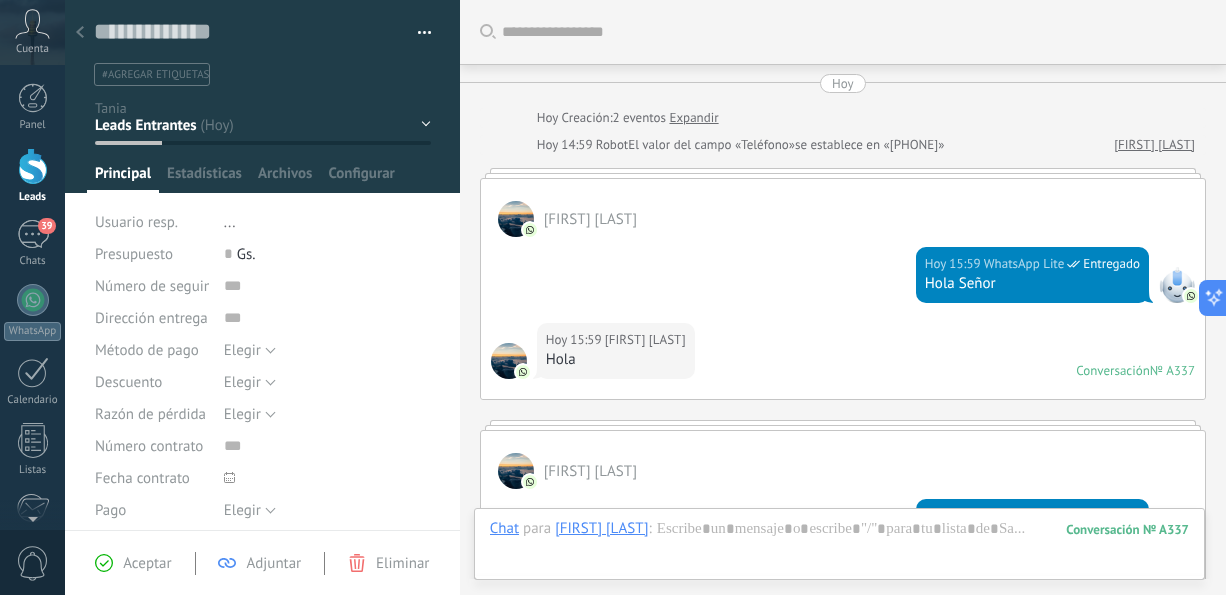 scroll, scrollTop: 950, scrollLeft: 0, axis: vertical 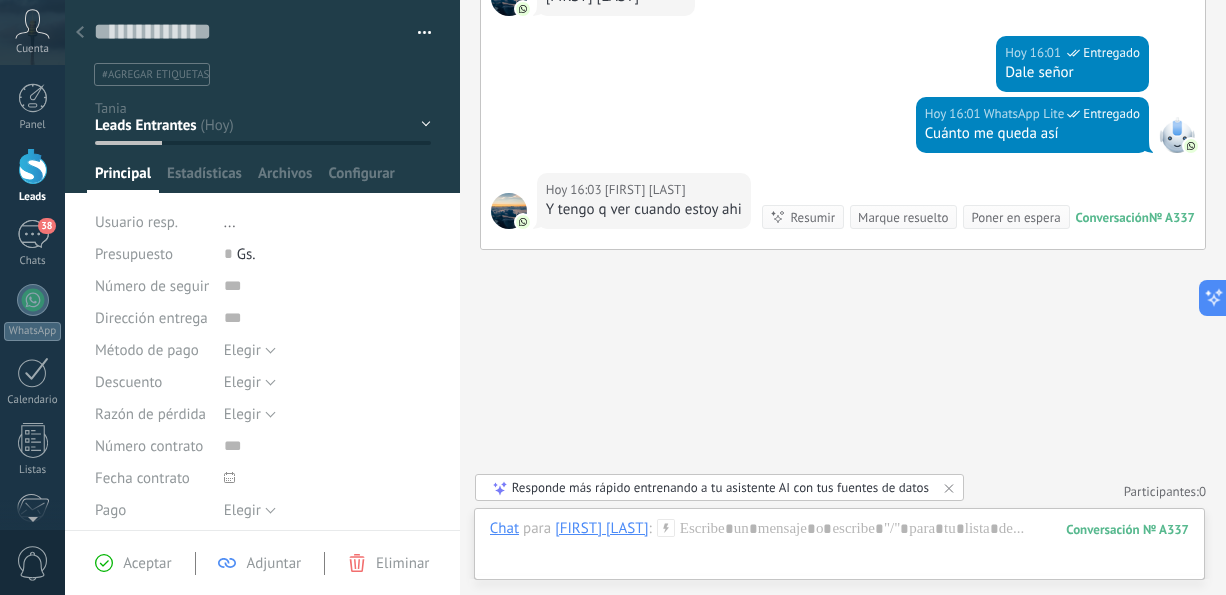 click on "Buscar Carga más Hoy Hoy Creación: 2 eventos Expandir Hoy 14:59 Robot El valor del campo «Teléfono» se establece en «[PHONE]» [FIRST] [LAST] [FIRST] [LAST] Hoy 15:59 WhatsApp Lite Entregado Hola Señor Hoy 15:59 [FIRST] [LAST] Hola Conversación № A337 Conversación № A337 [FIRST] [LAST] Hoy 15:59 WhatsApp Lite Entregado 121.153 ese quiero abonar ahora Hoy 16:00 [FIRST] [LAST] Dal Hoy 16:00 WhatsApp Lite Entregado Te transfiero y me haces la boleta Hoy 16:00 [FIRST] [LAST] Ok Hoy 16:00 [FIRST] [LAST] 2046188 Hoy 16:00 [FIRST] [LAST] Alias Hoy 16:00 [FIRST] [LAST] [FIRST] [LAST] Hoy 16:01 WhatsApp Lite Entregado Dale señor Hoy 16:01 WhatsApp Lite Entregado Cuánto me queda así Hoy 16:03 [FIRST] [LAST]: Y tengo q ver cuando estoy ahi Conversación № A337 Conversación № A337 Resumir Resumir Marque resuelto Poner en espera Hoy 16:03 [FIRST] [LAST]: Y tengo q ver cuando estoy ahi Conversación № A337 No hay tareas. Crear una Participantes: 0 Agregar usuario Bots: 0" at bounding box center [843, -176] 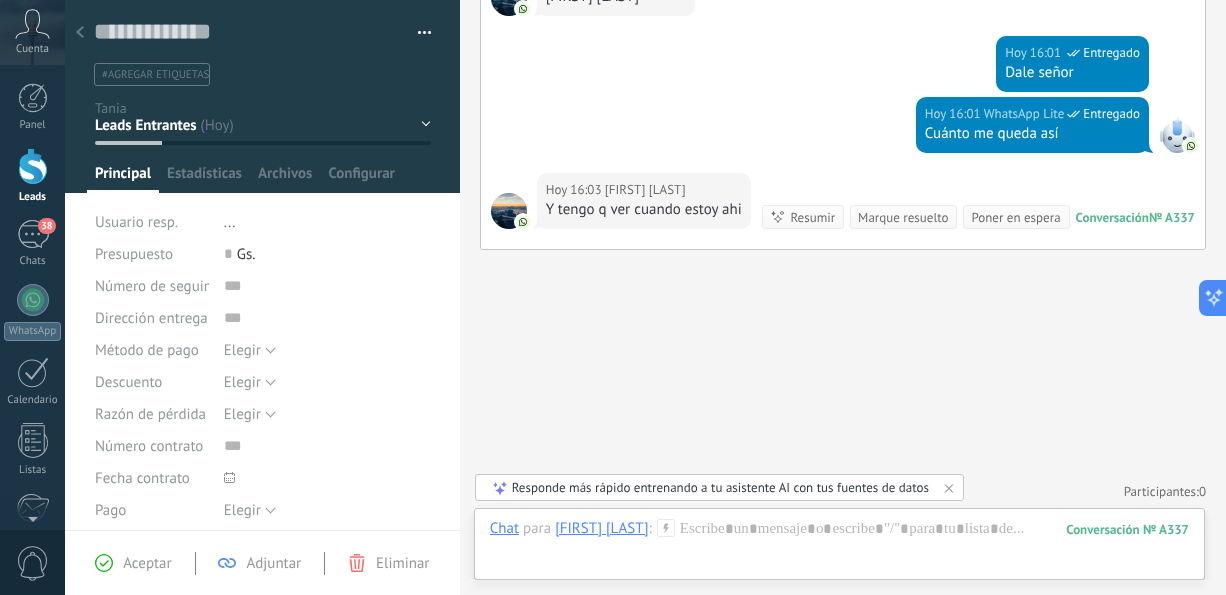 scroll, scrollTop: 430, scrollLeft: 0, axis: vertical 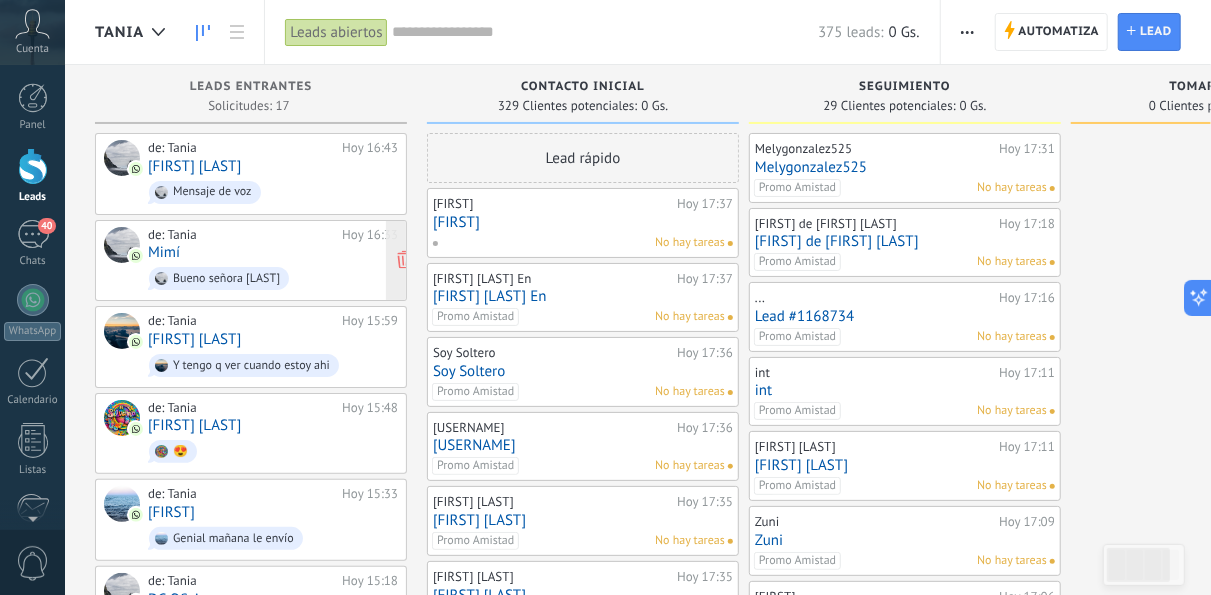 click on "Bueno señora [LAST]" at bounding box center [273, 278] 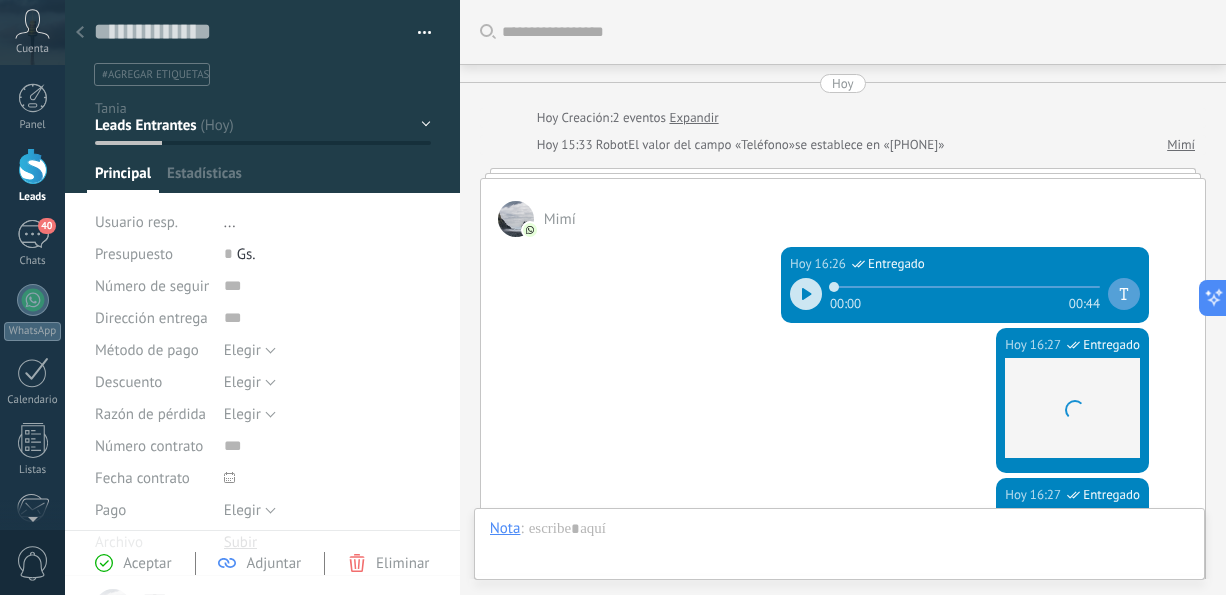 scroll, scrollTop: 30, scrollLeft: 0, axis: vertical 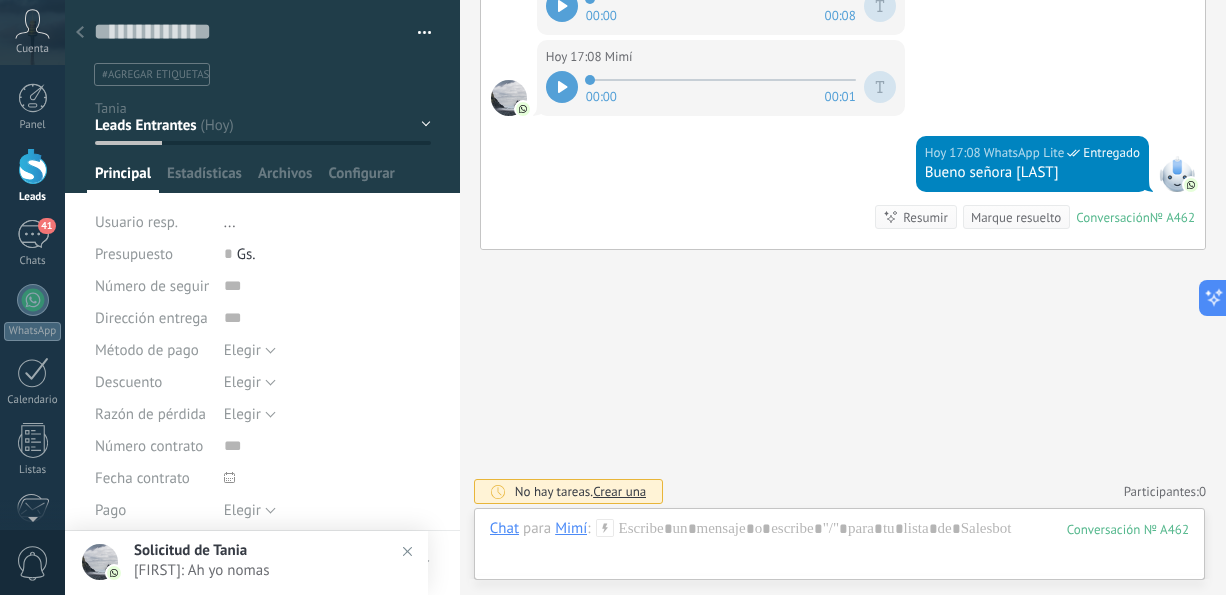 click at bounding box center [562, 87] 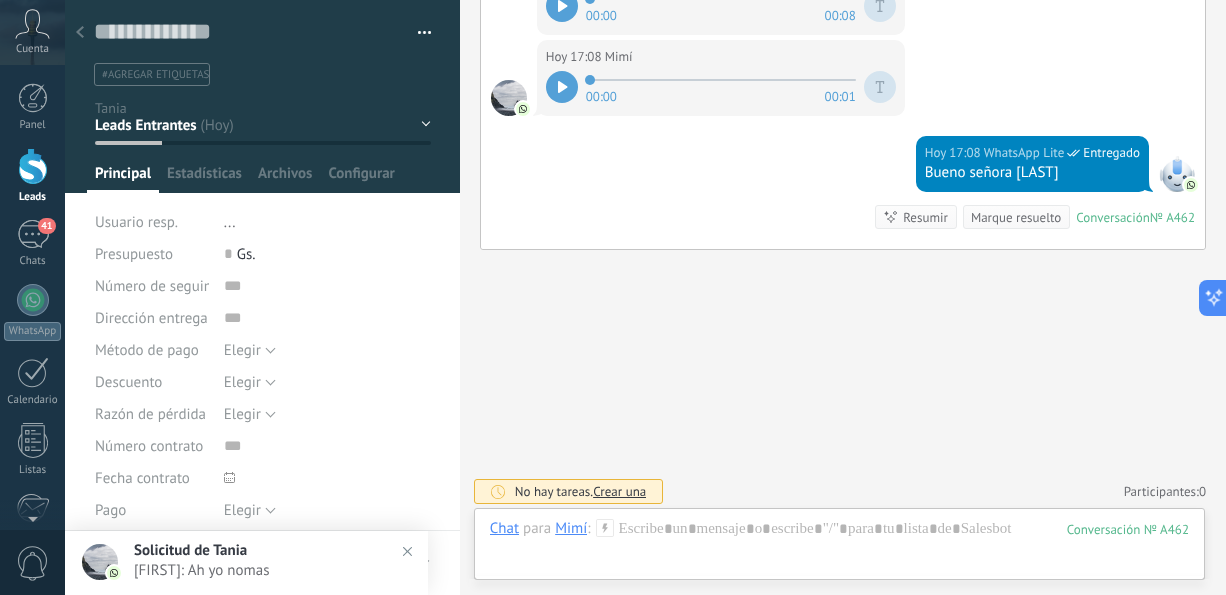 scroll, scrollTop: 432, scrollLeft: 0, axis: vertical 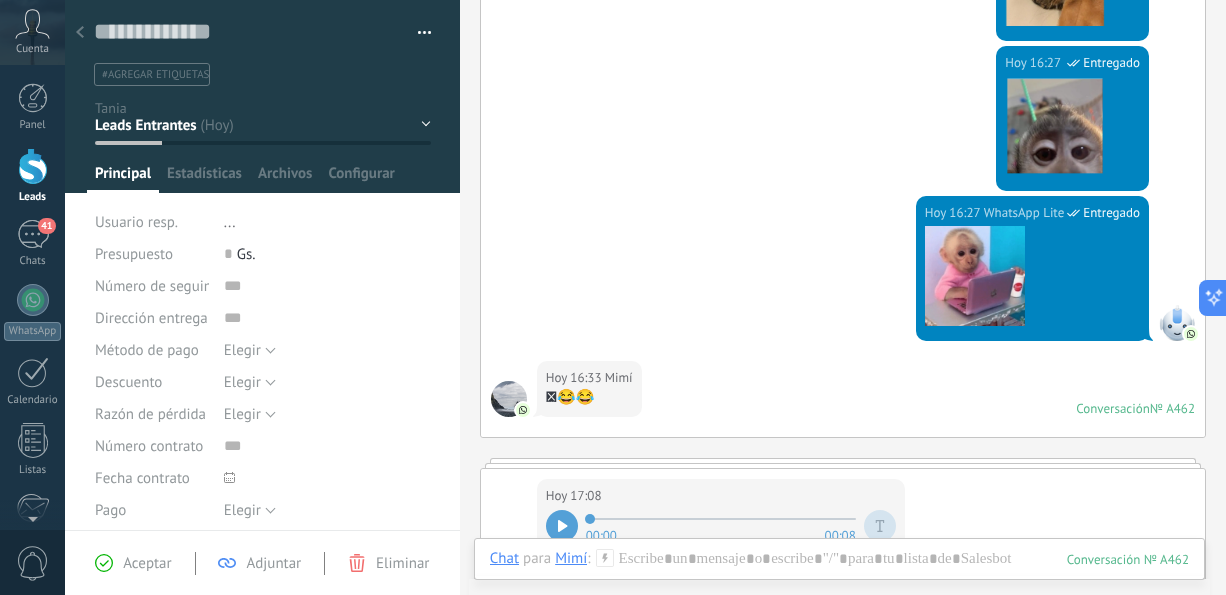 click 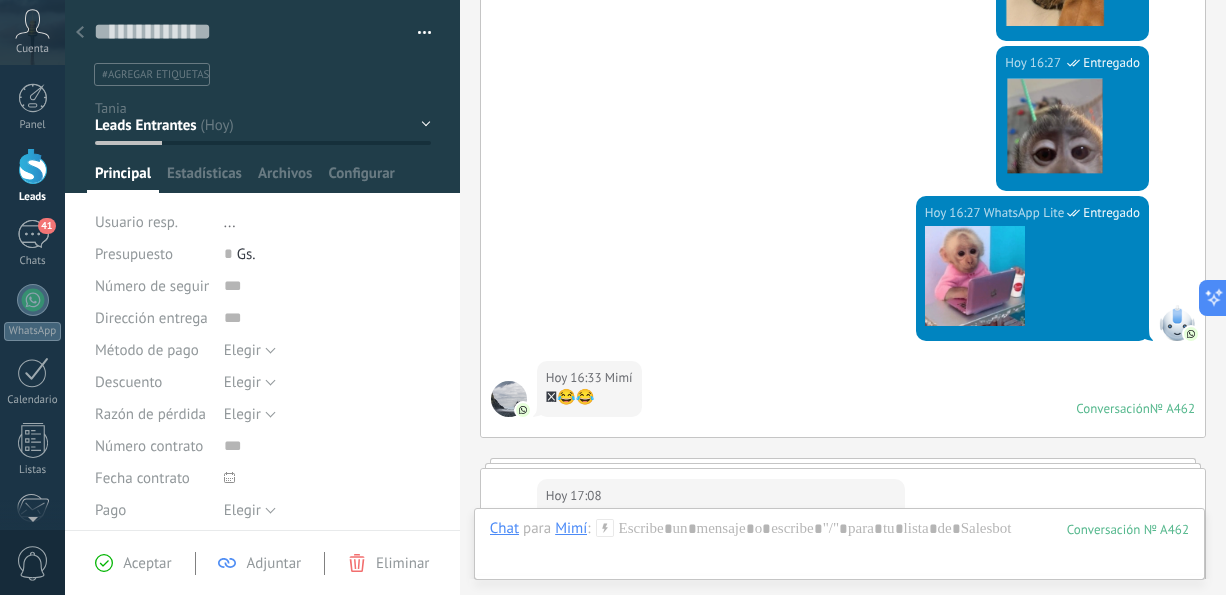 scroll, scrollTop: 952, scrollLeft: 0, axis: vertical 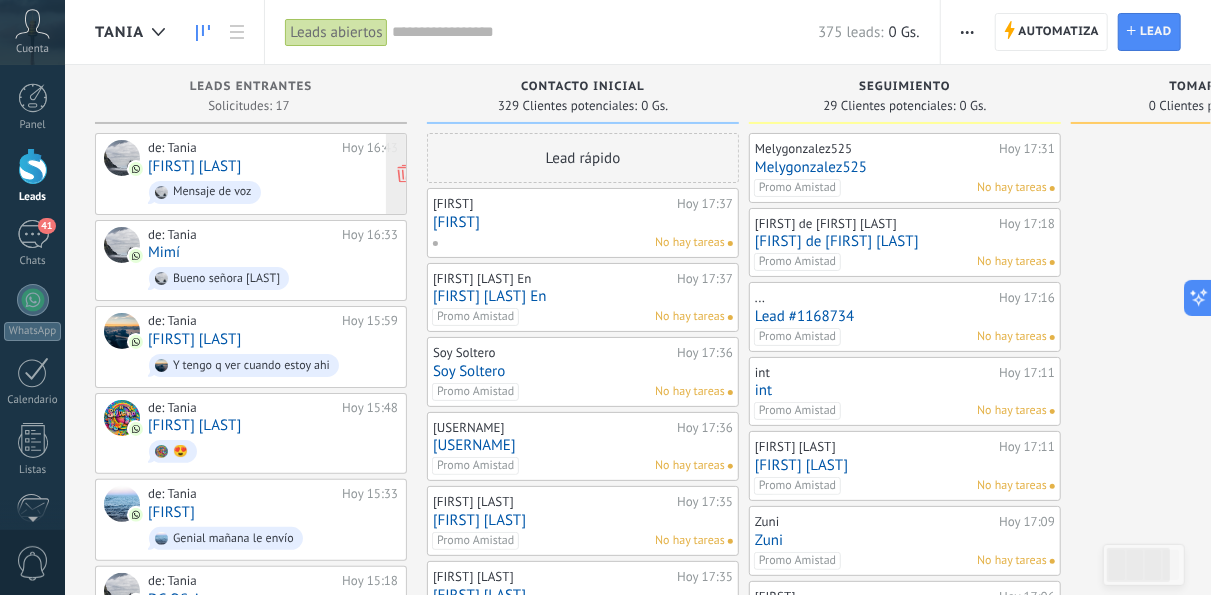 click on "Mensaje de voz" at bounding box center [273, 192] 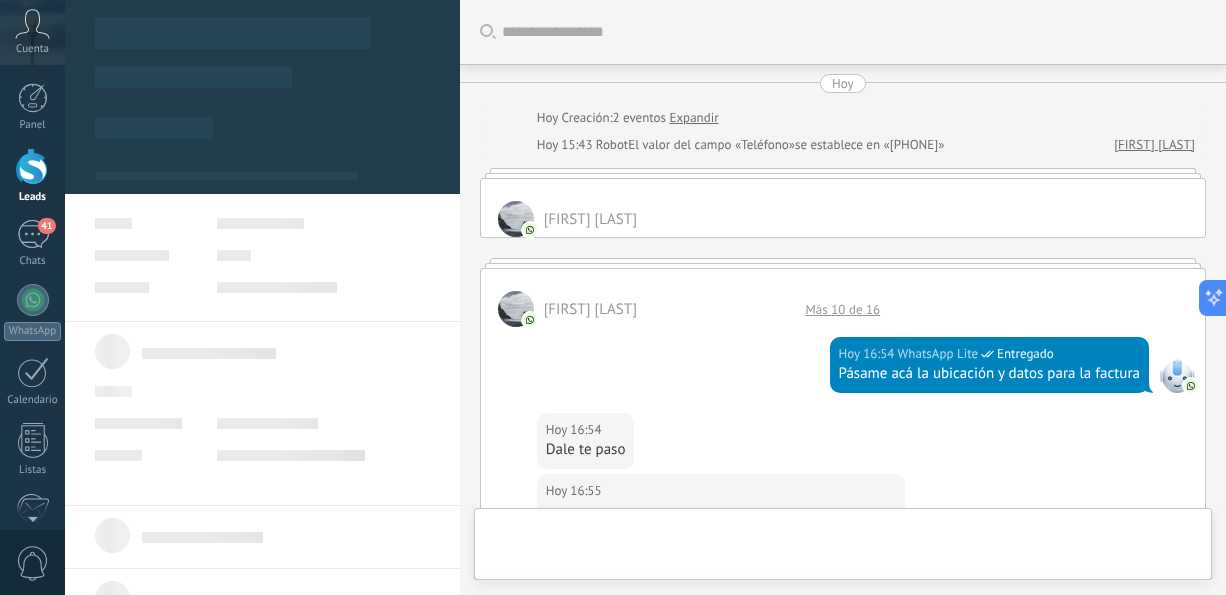 scroll, scrollTop: 1084, scrollLeft: 0, axis: vertical 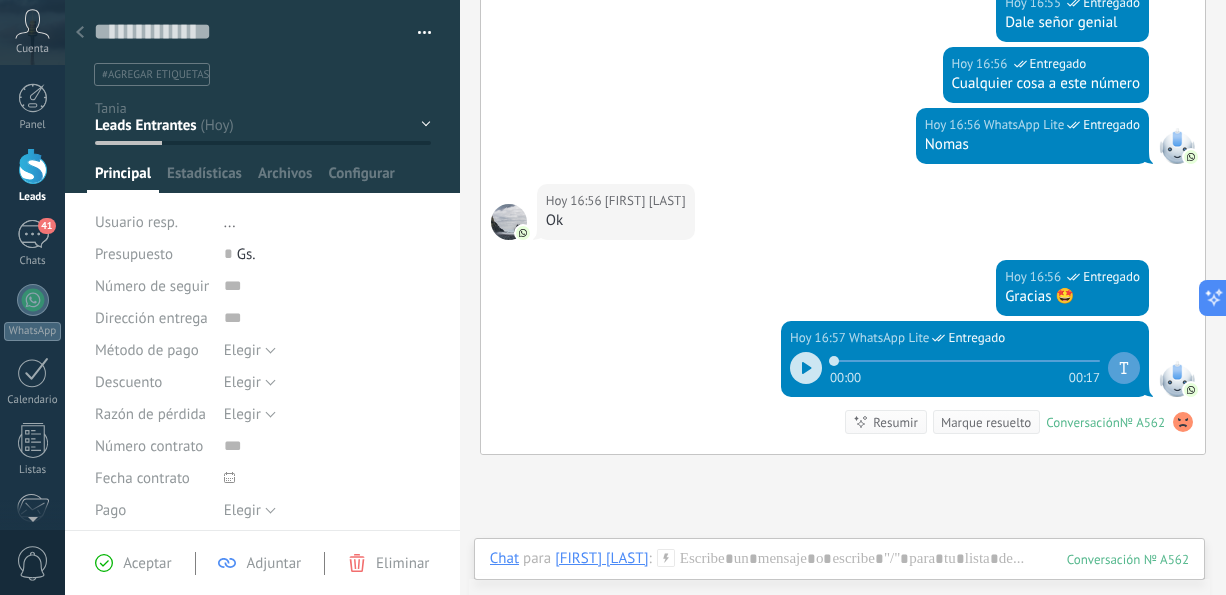 click at bounding box center [806, 368] 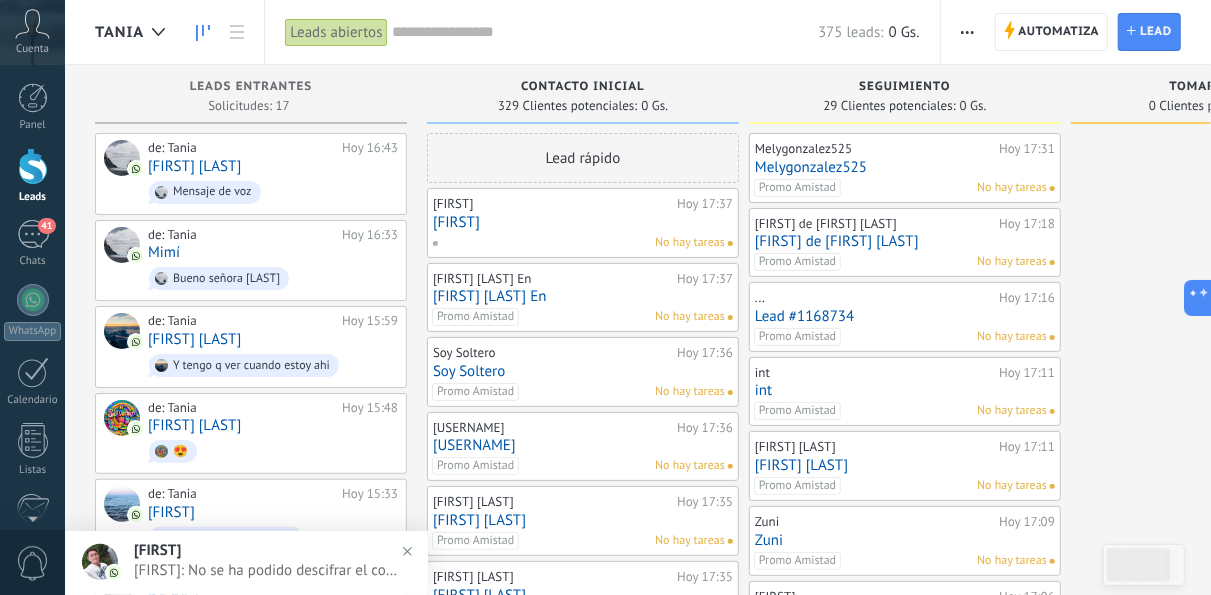 click on "[FIRST] Hoy 17:45 [FIRST]: No se ha podido descifrar el contenido del mensaje. El mensaje no puede leerse aquí. Por favor, visualízalo en la aplicación móvil de WhatsApp." at bounding box center (281, 562) 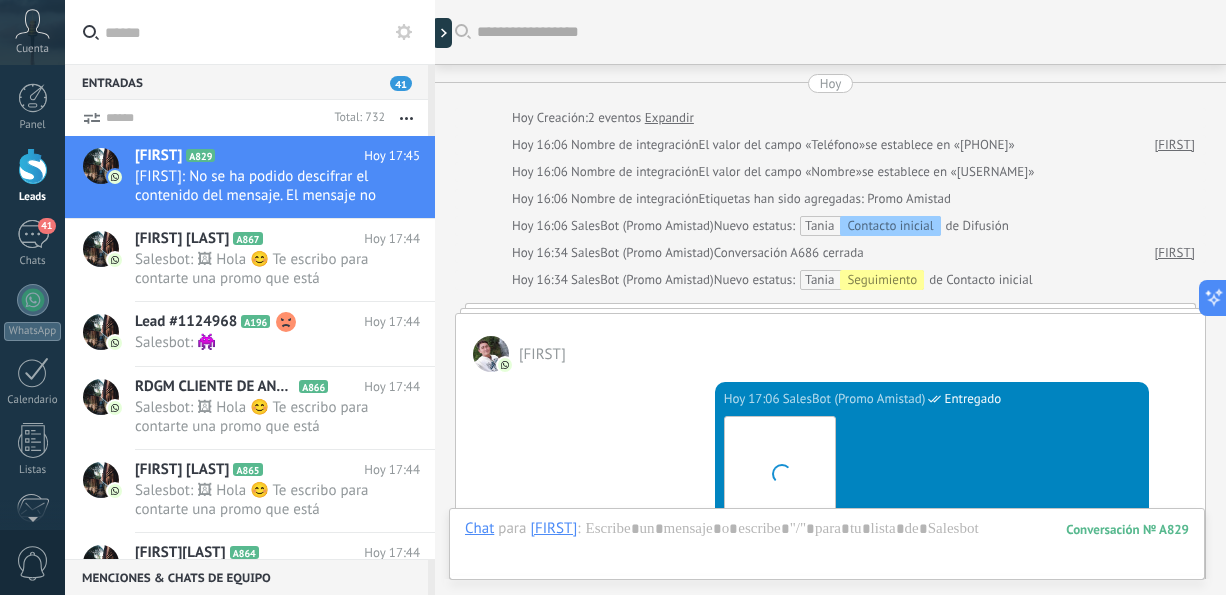 scroll, scrollTop: 904, scrollLeft: 0, axis: vertical 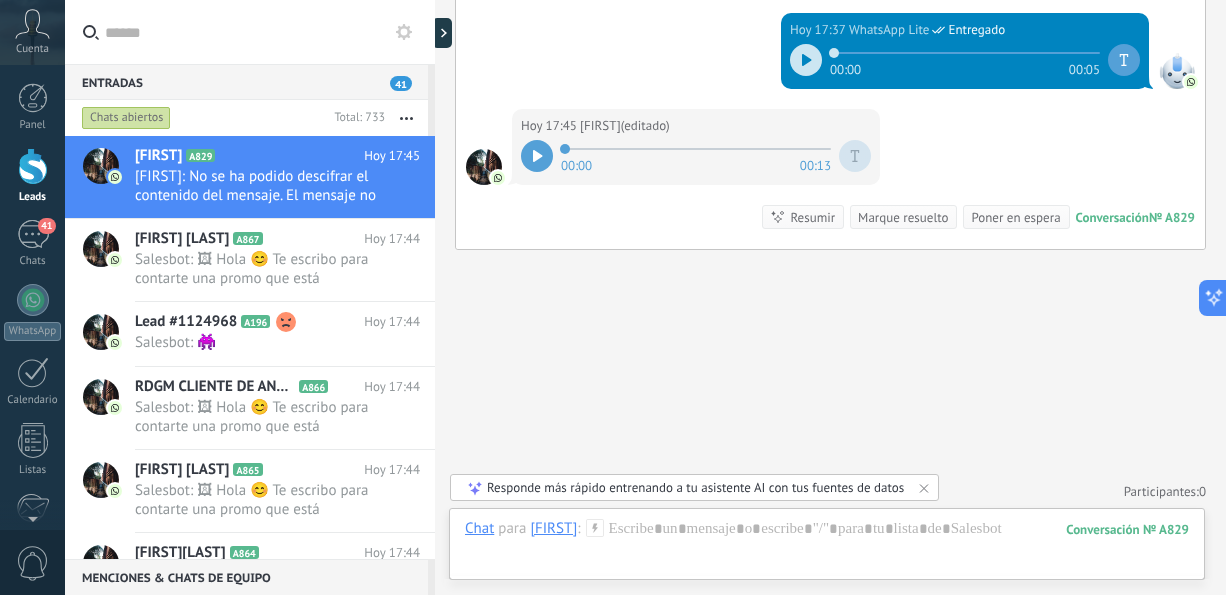 click at bounding box center [537, 156] 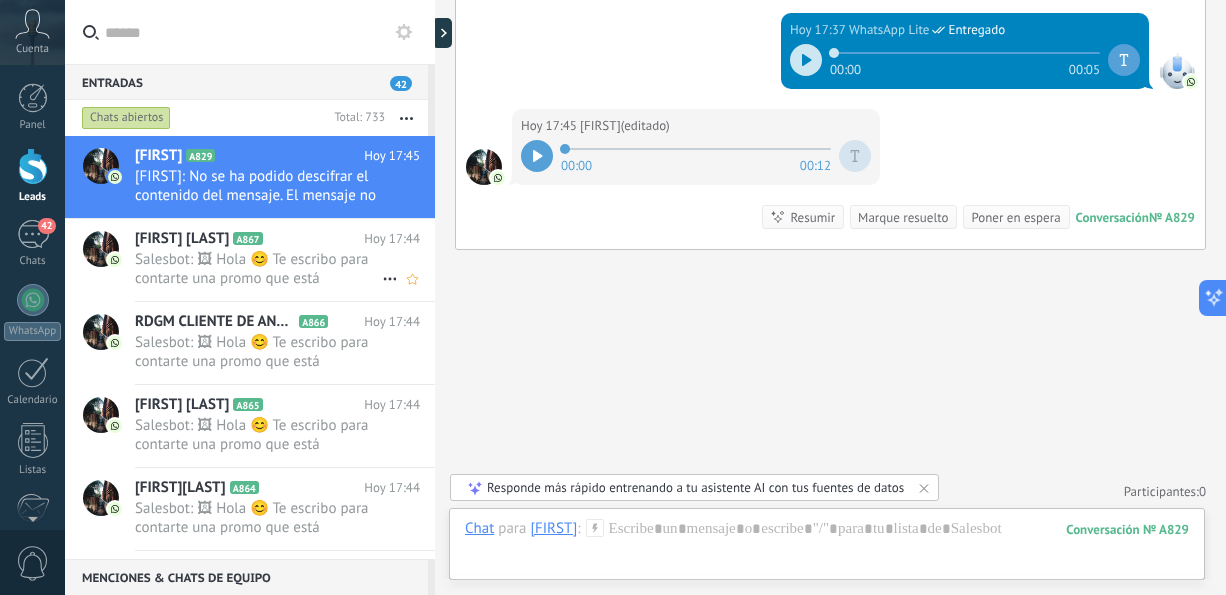 click on "Salesbot: 🖼 Hola 😊
Te escribo para contarte una promo que está buenísima 👇🏼
🛏️ Sommier Infinit 1.40x1.90 + cabecera + 2..." at bounding box center [258, 269] 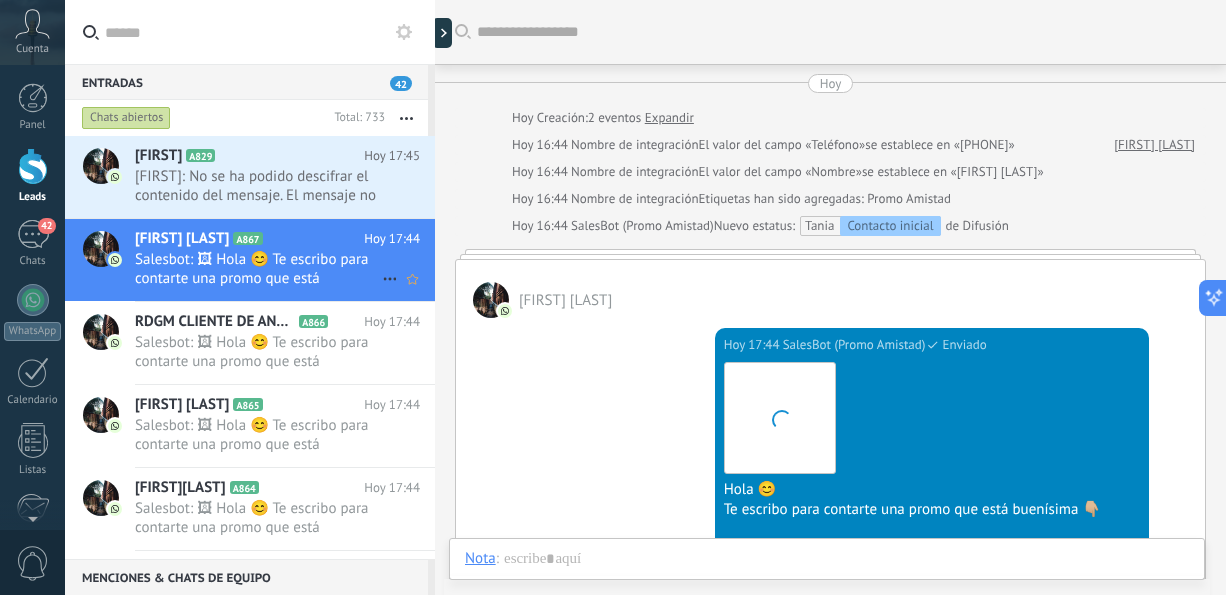 scroll, scrollTop: 178, scrollLeft: 0, axis: vertical 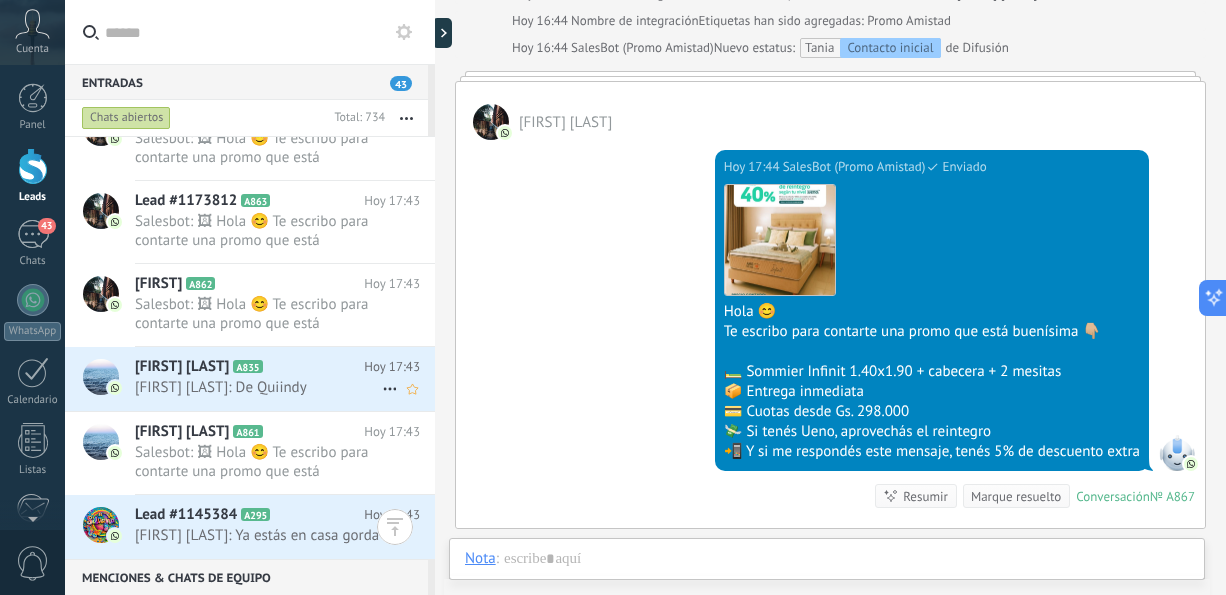 click on "[FIRST] [LAST]: De Quiindy" at bounding box center [258, 387] 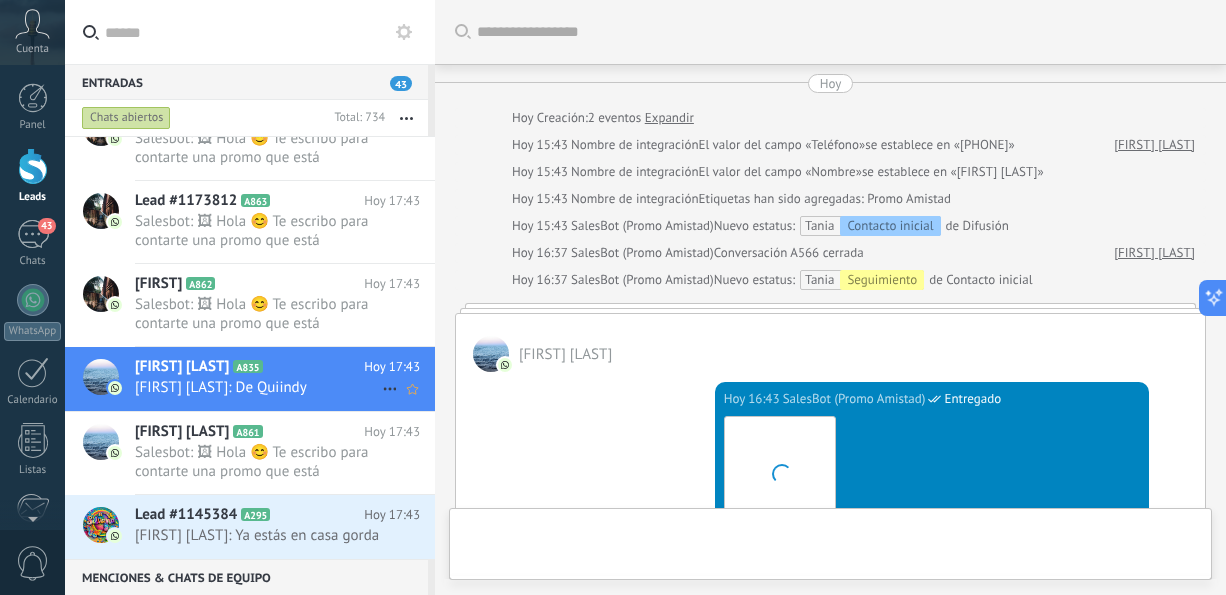 scroll, scrollTop: 974, scrollLeft: 0, axis: vertical 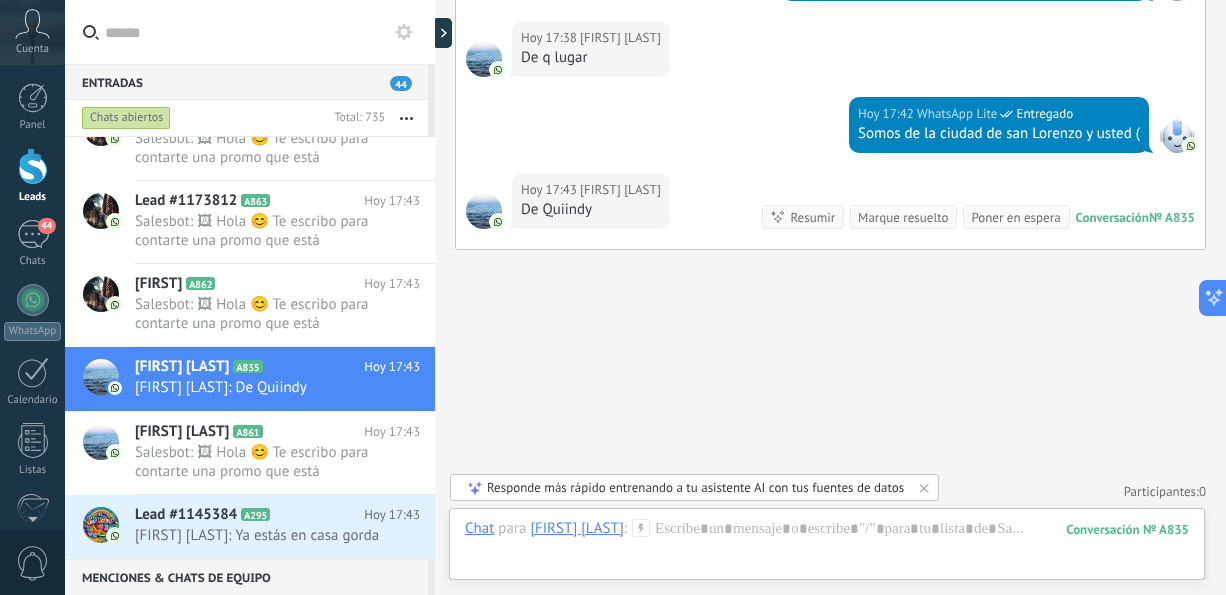 click on "Buscar Carga más Hoy Hoy Creación:  2  eventos   Expandir Hoy 15:43 Nombre de integración  El valor del campo «Teléfono»  se establece en «[PHONE]» [FIRST] [LAST] Hoy 15:43 Nombre de integración  Etiquetas han sido agregadas: Promo Amistad Hoy 15:43 SalesBot (Promo Amistad)  Nuevo estatus: [FIRST] Contacto inicial de Difusión Hoy 16:37 SalesBot (Promo Amistad)  Conversación A566 cerrada [FIRST] [LAST] Hoy 16:37 SalesBot (Promo Amistad)  Nuevo estatus: [FIRST] Seguimiento de Contacto inicial [FIRST] [LAST]  Hoy 16:43 SalesBot (Promo Amistad)  Entregado Descargar Hola 😊 Te escribo para contarte una promo que está buenísima 👇🏼   🛏️ Sommier Infinit 1.40x1.90 + cabecera + 2 mesitas 📦 Entrega inmediata 💳 Cuotas desde Gs. 298.000 💸 Si tenés Ueno, aprovechás el reintegro 📲 Y si me respondés este mensaje, tenés 5% de descuento extra Hoy 17:37 [FIRST] [LAST]  Hlaa Resumir" at bounding box center (830, -188) 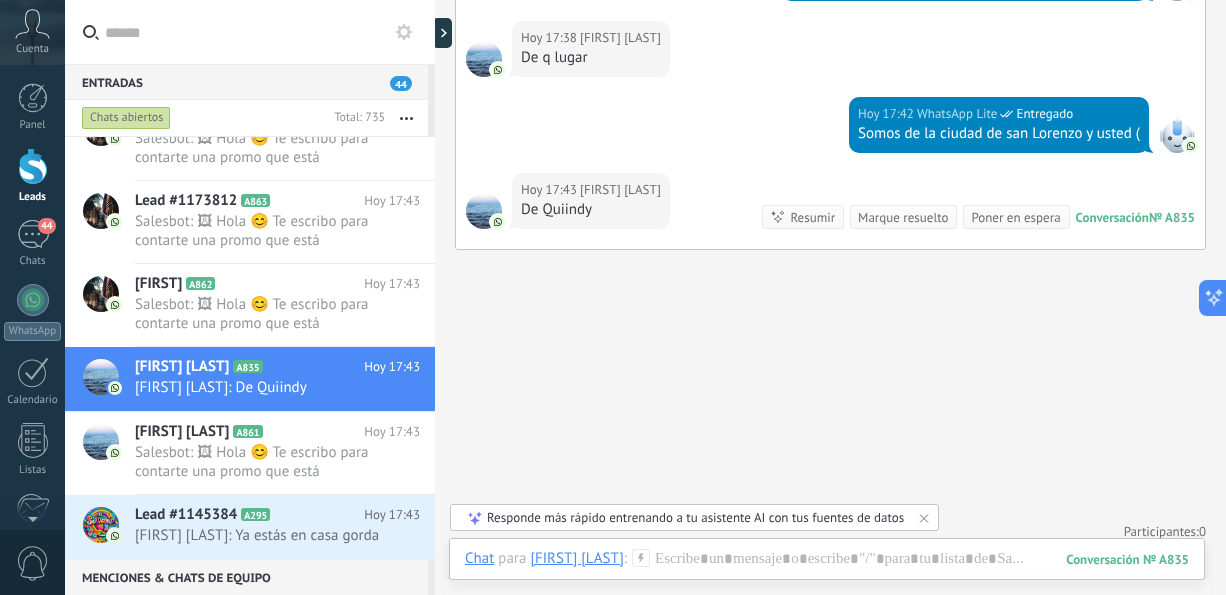 scroll, scrollTop: 453, scrollLeft: 0, axis: vertical 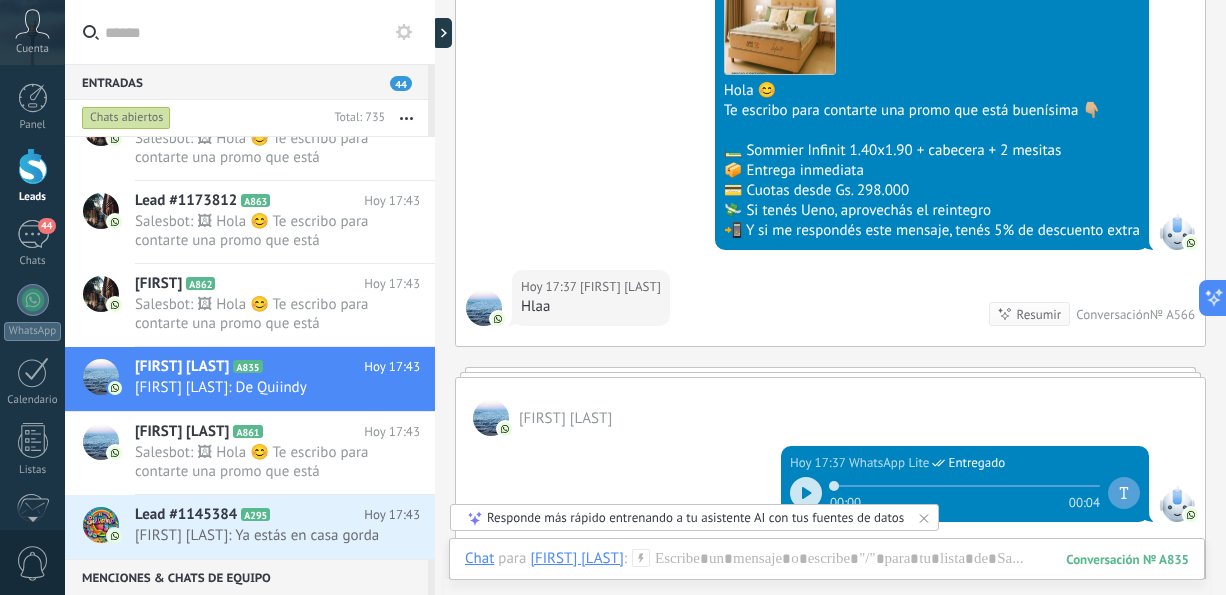 click 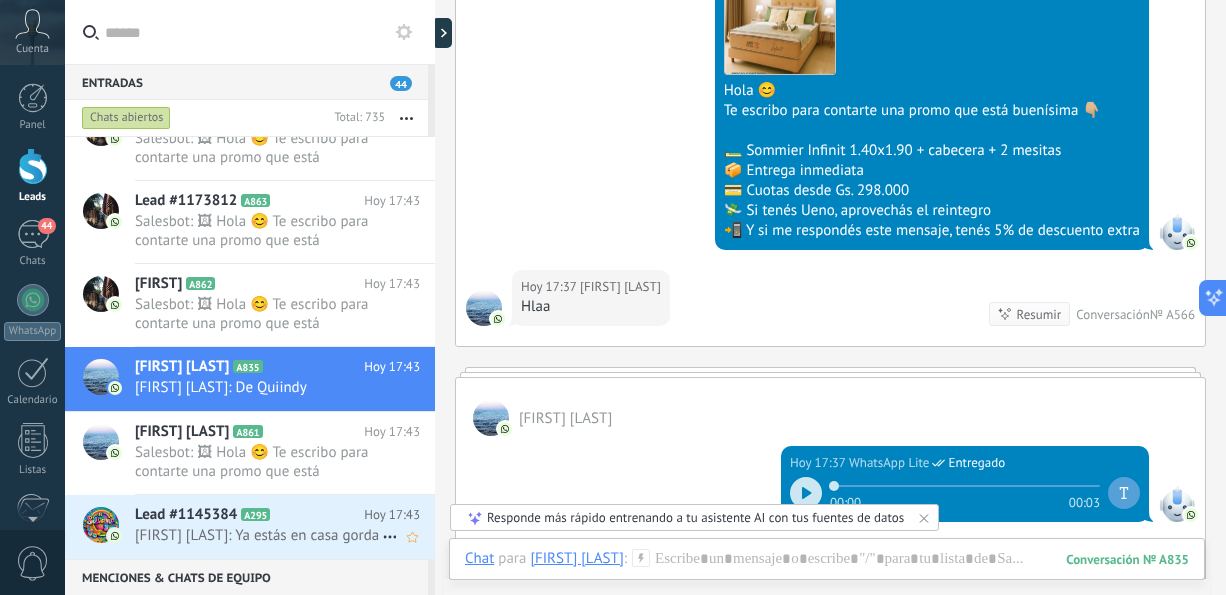 click on "Lead #1145384
A295
Hoy 17:43
[FIRST] [LAST]: Ya estás en casa gorda" at bounding box center [285, 526] 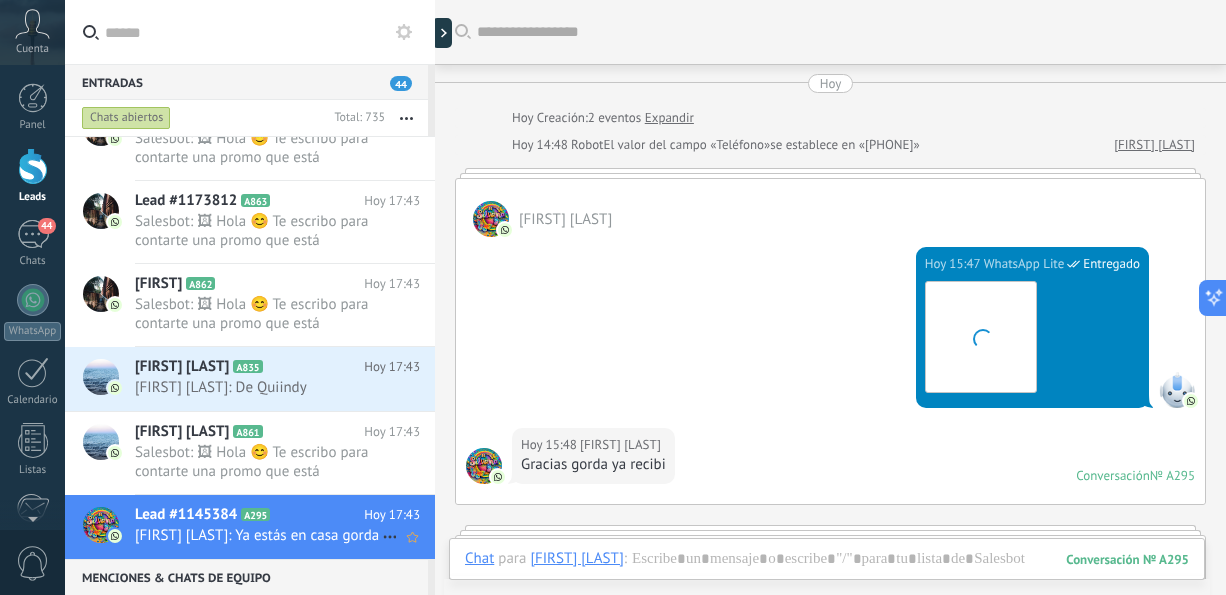 scroll, scrollTop: 1176, scrollLeft: 0, axis: vertical 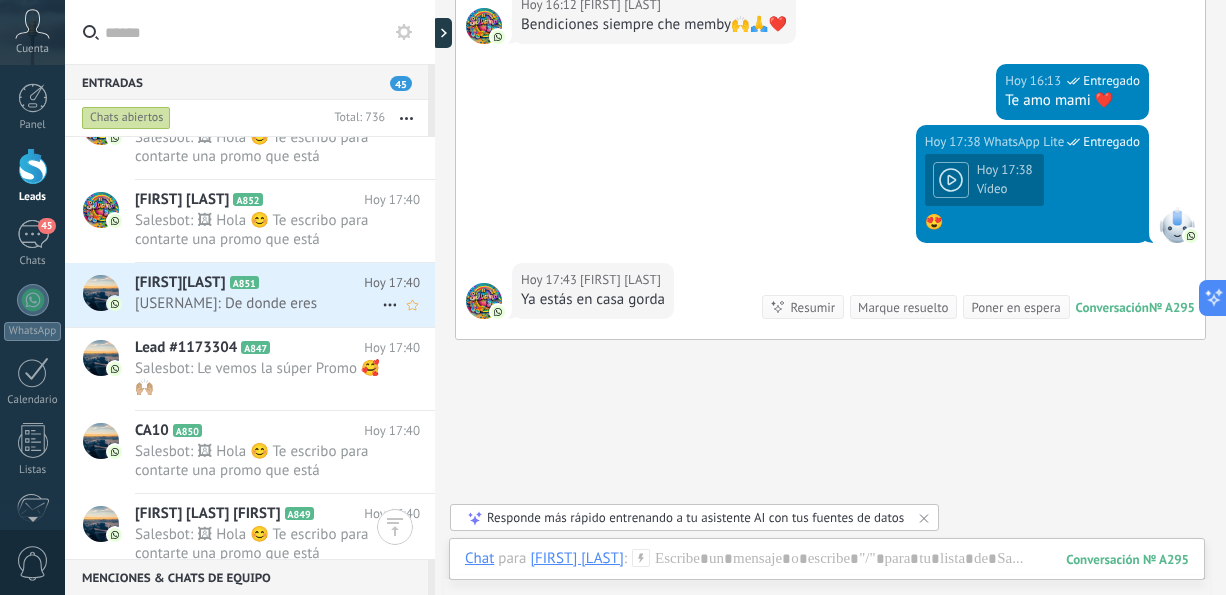 click on "[USERNAME]: De donde eres" at bounding box center (258, 303) 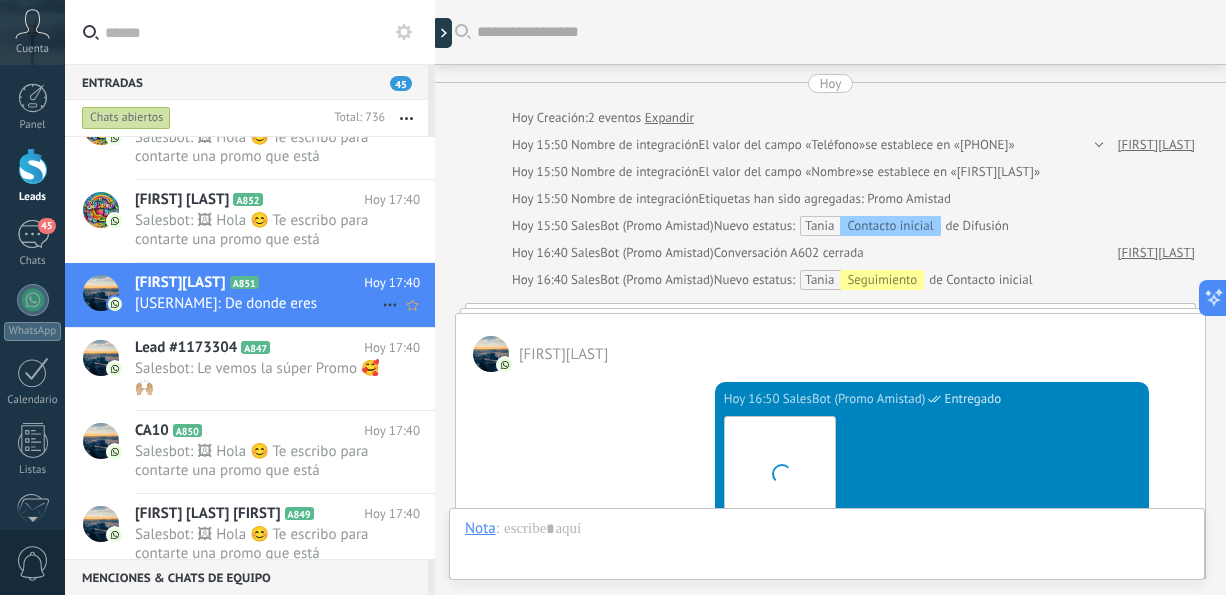 scroll, scrollTop: 746, scrollLeft: 0, axis: vertical 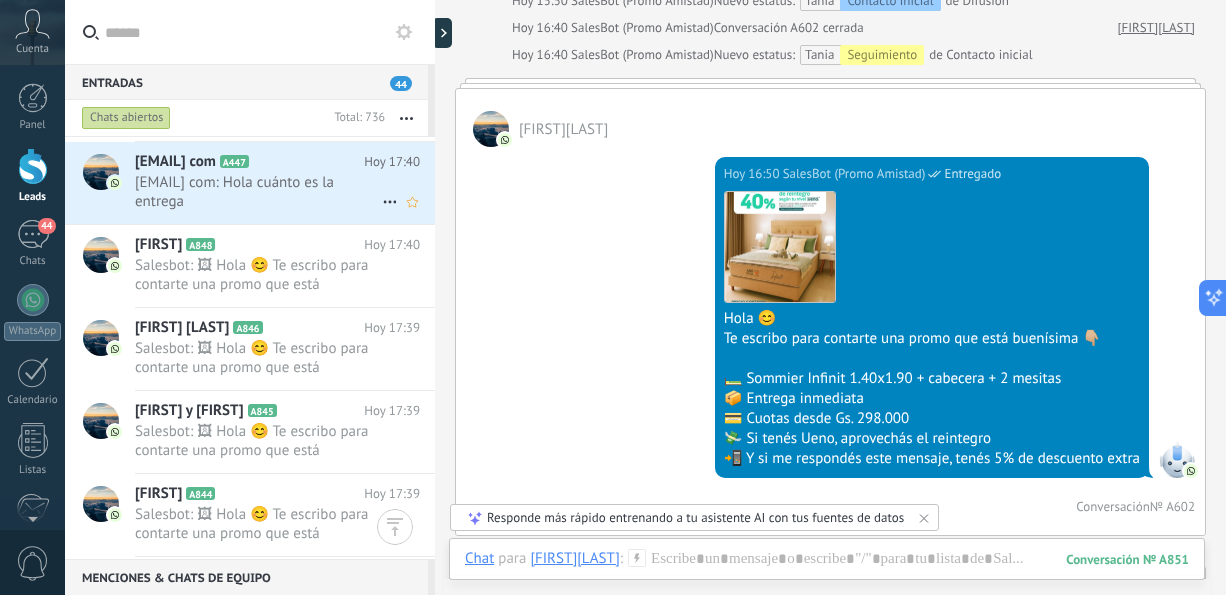 click on "[EMAIL] com: Hola cuánto es la entrega" at bounding box center [258, 192] 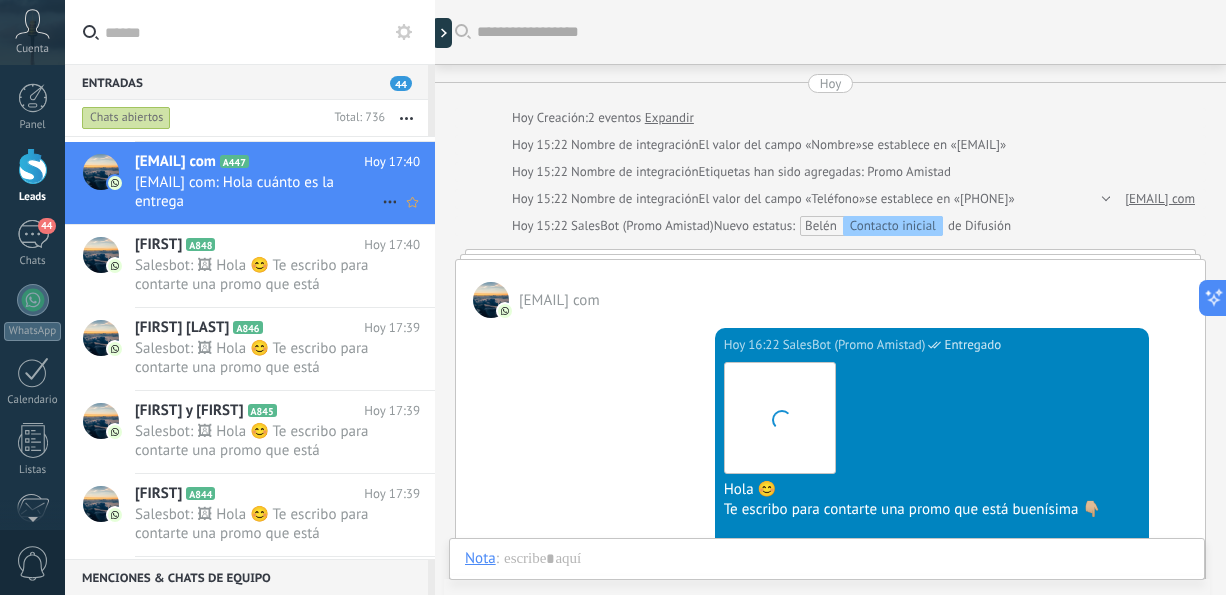 scroll, scrollTop: 501, scrollLeft: 0, axis: vertical 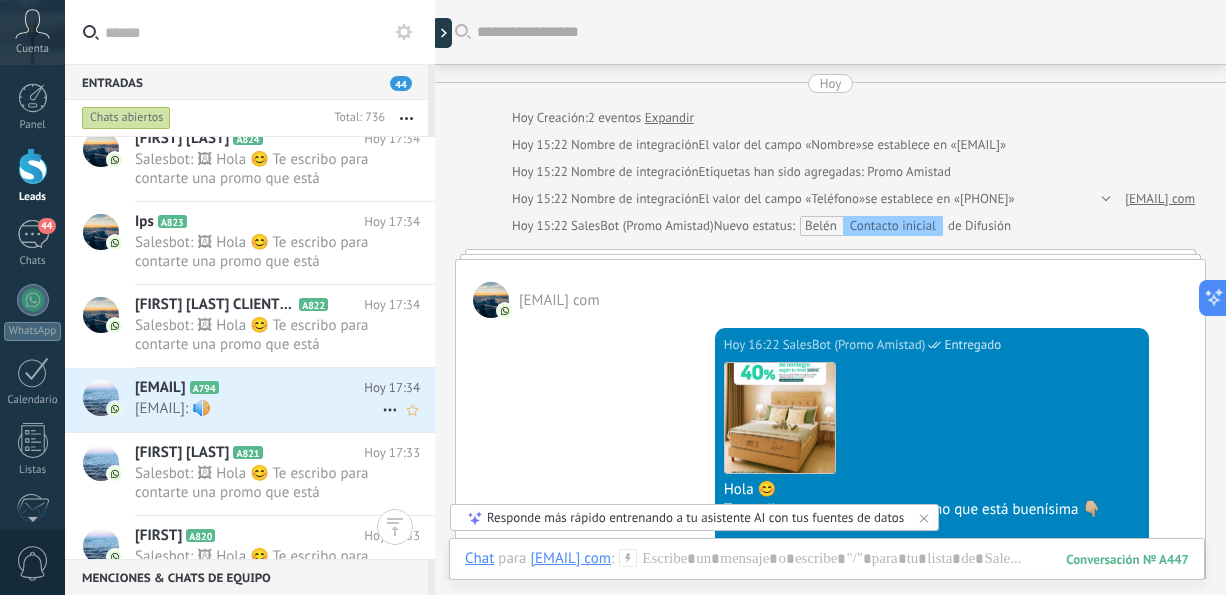 click on "[EMAIL]: 🔊" at bounding box center [258, 408] 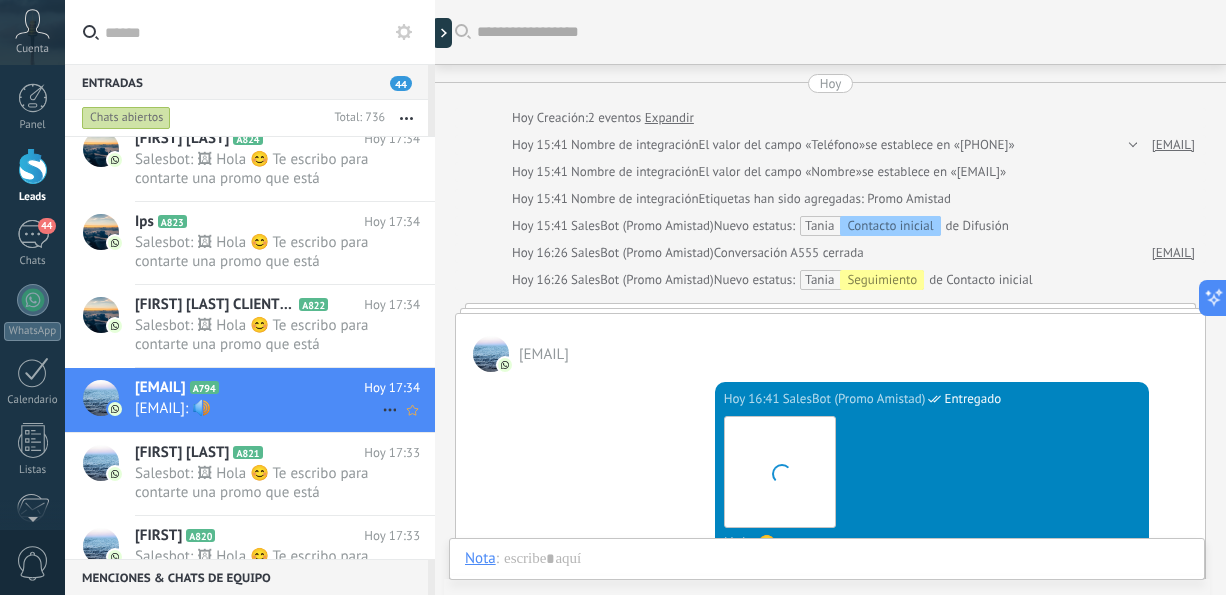 scroll, scrollTop: 1014, scrollLeft: 0, axis: vertical 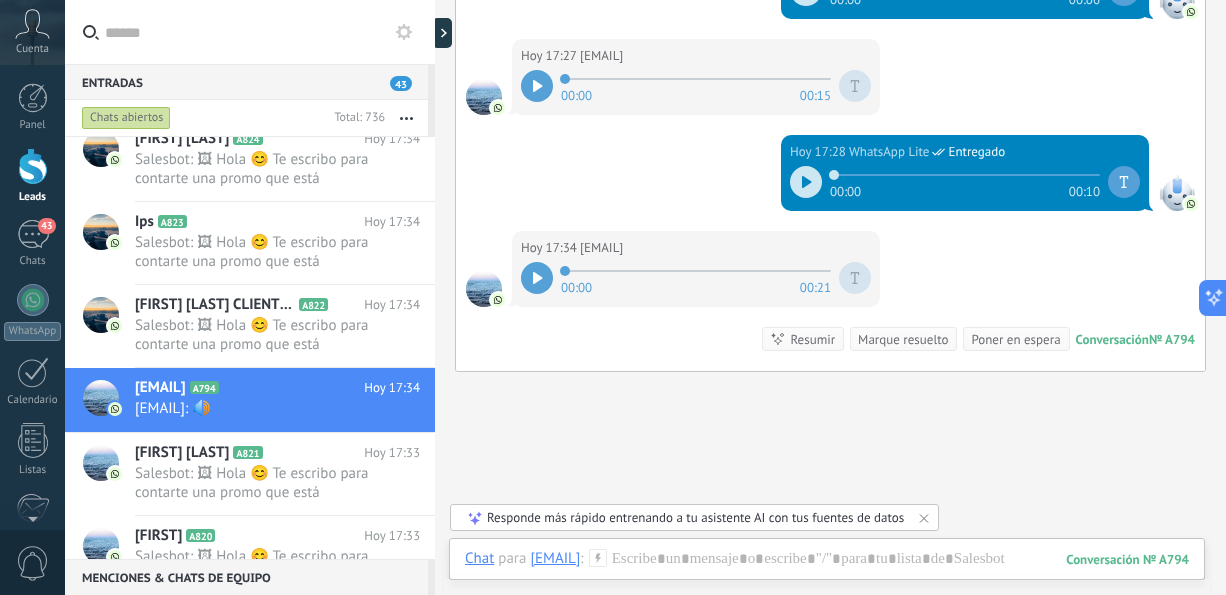 click 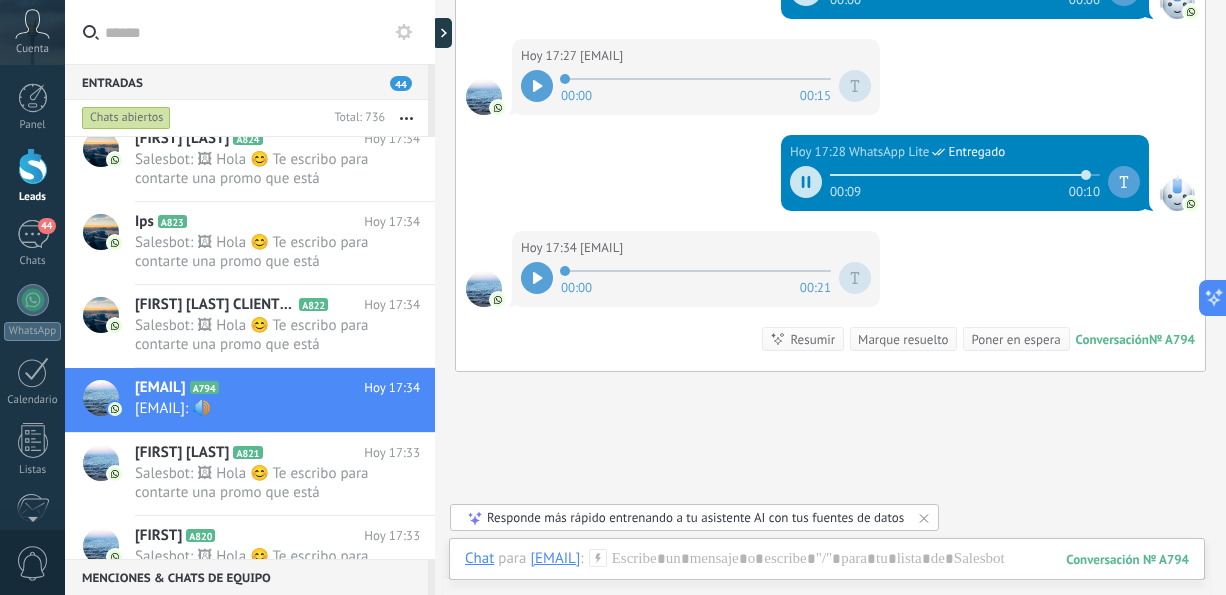 click at bounding box center [537, 278] 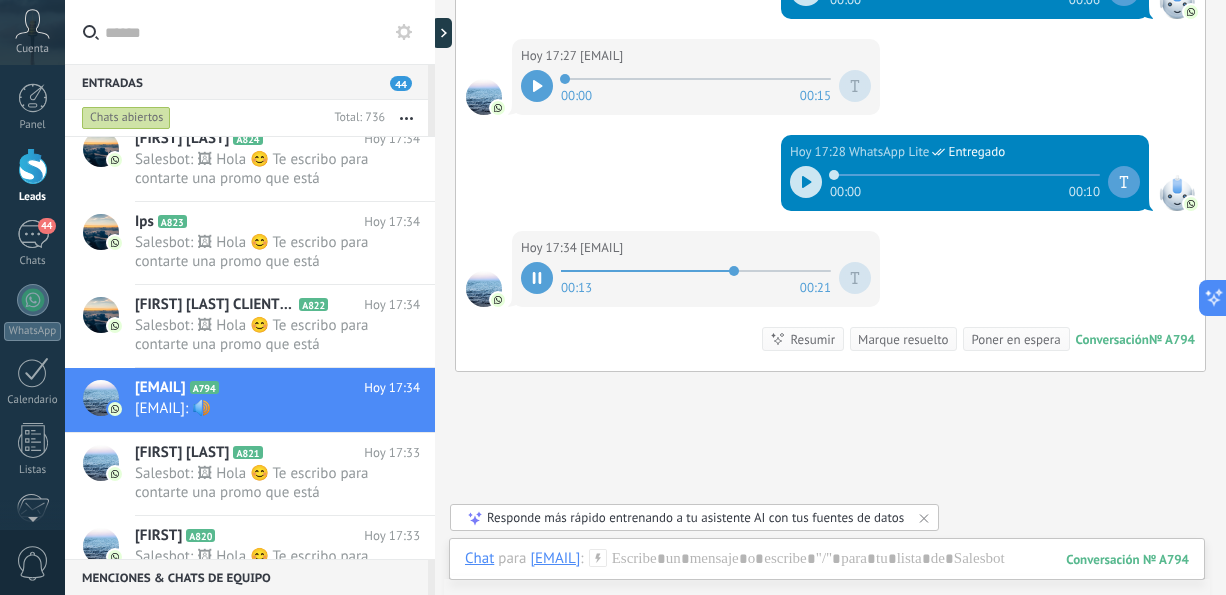 scroll, scrollTop: 4069, scrollLeft: 0, axis: vertical 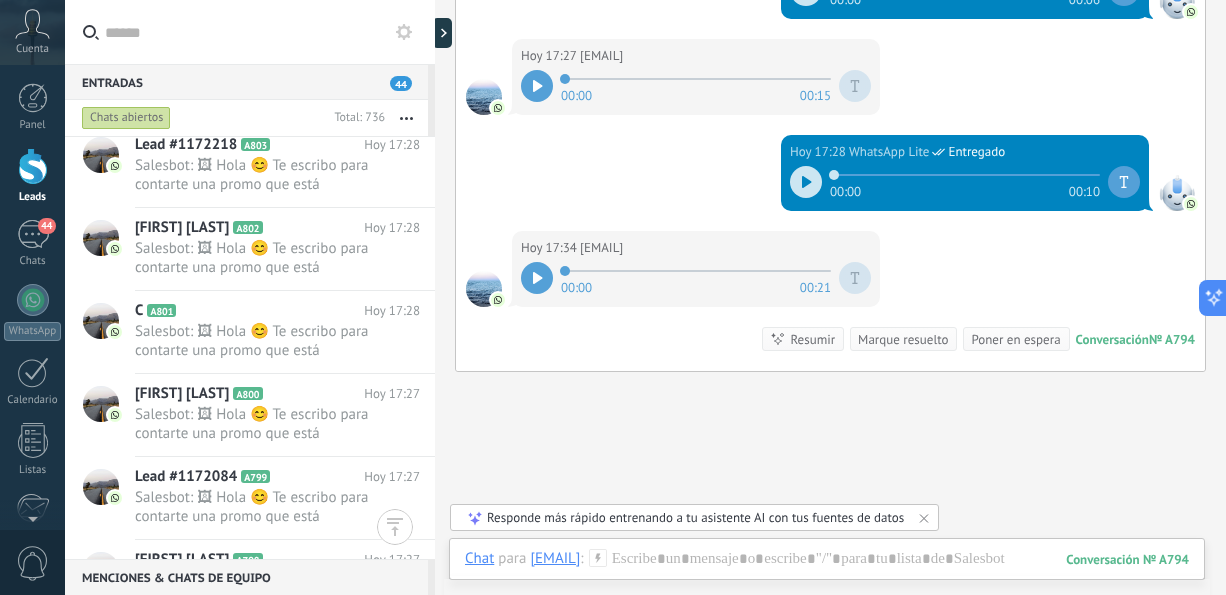 click 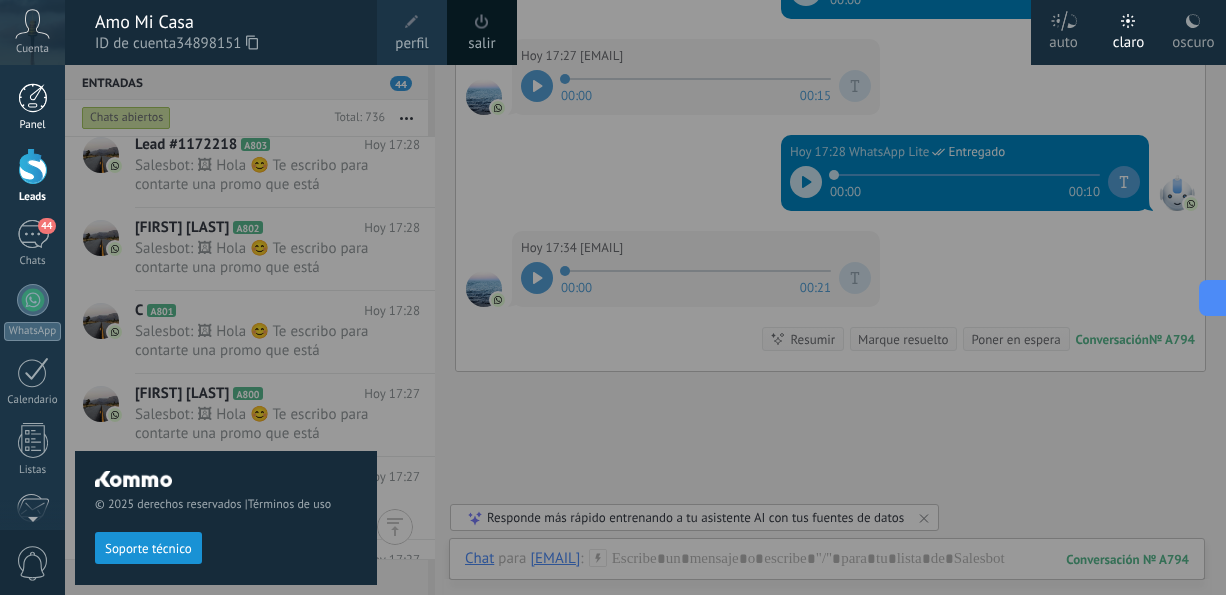 click at bounding box center [33, 98] 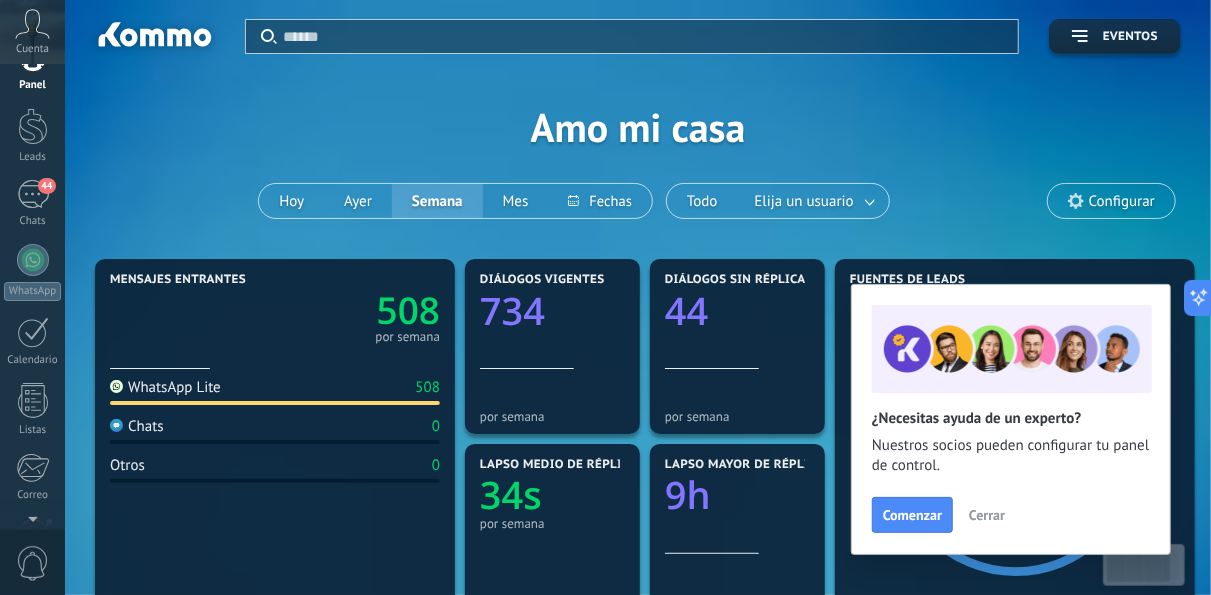 scroll, scrollTop: 80, scrollLeft: 0, axis: vertical 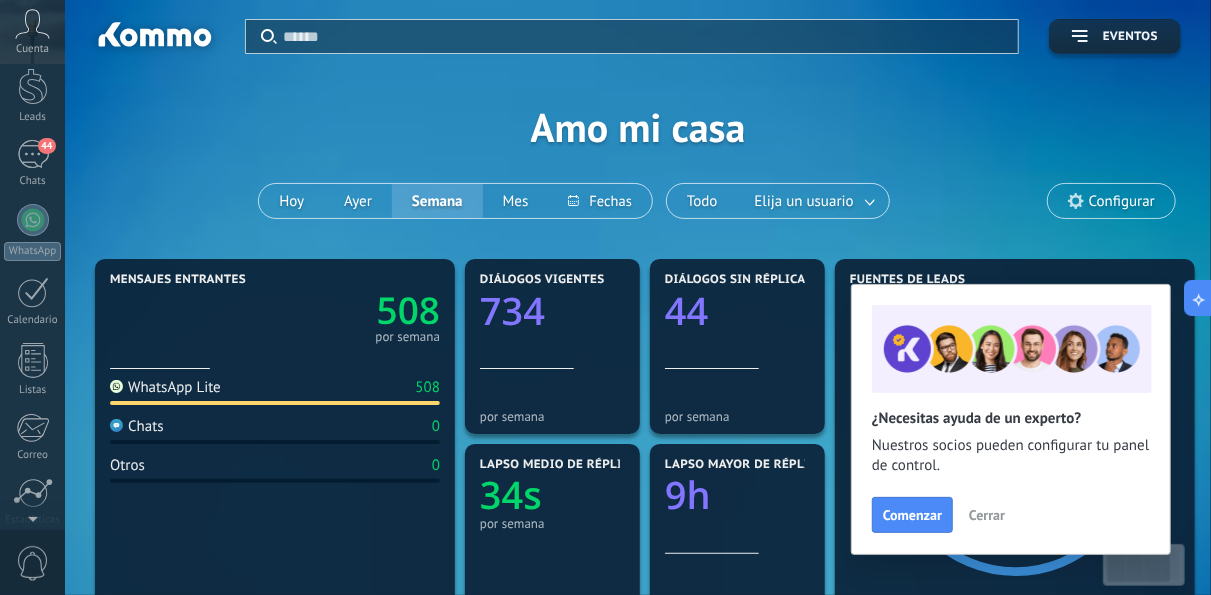 click on "Cerrar" at bounding box center (987, 515) 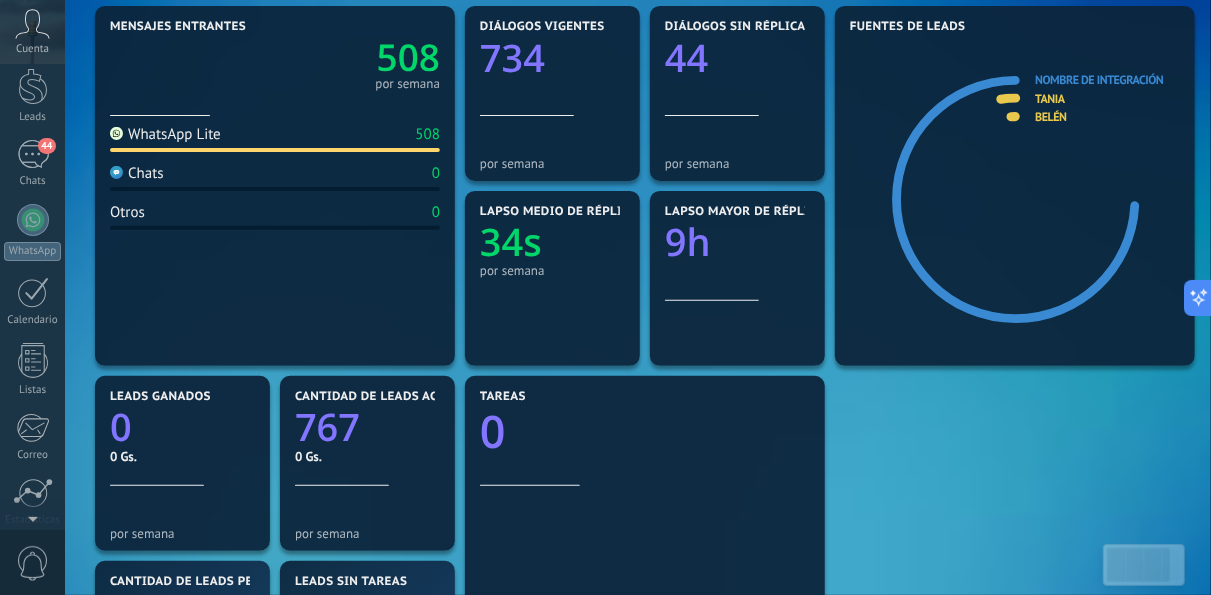 scroll, scrollTop: 293, scrollLeft: 0, axis: vertical 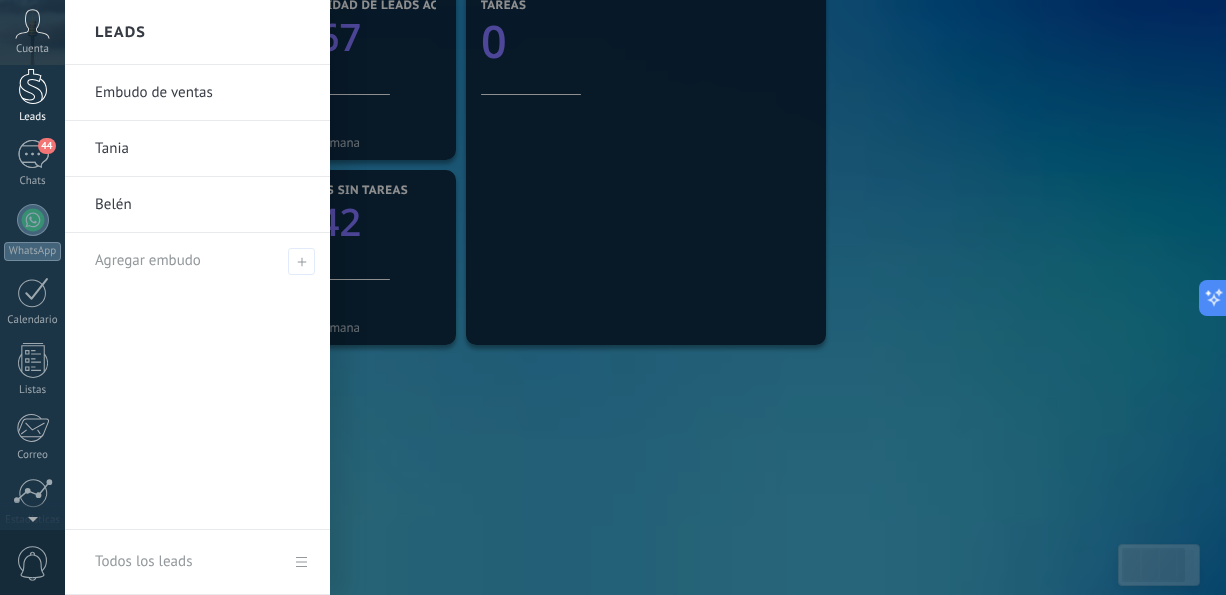 click at bounding box center (33, 86) 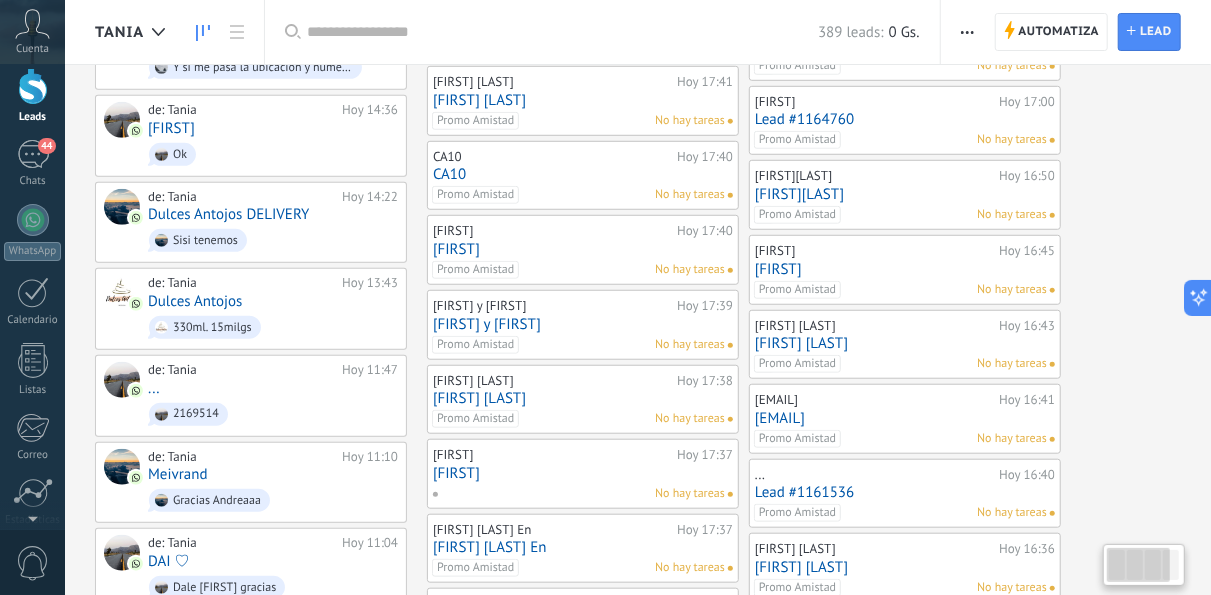 scroll, scrollTop: 0, scrollLeft: 0, axis: both 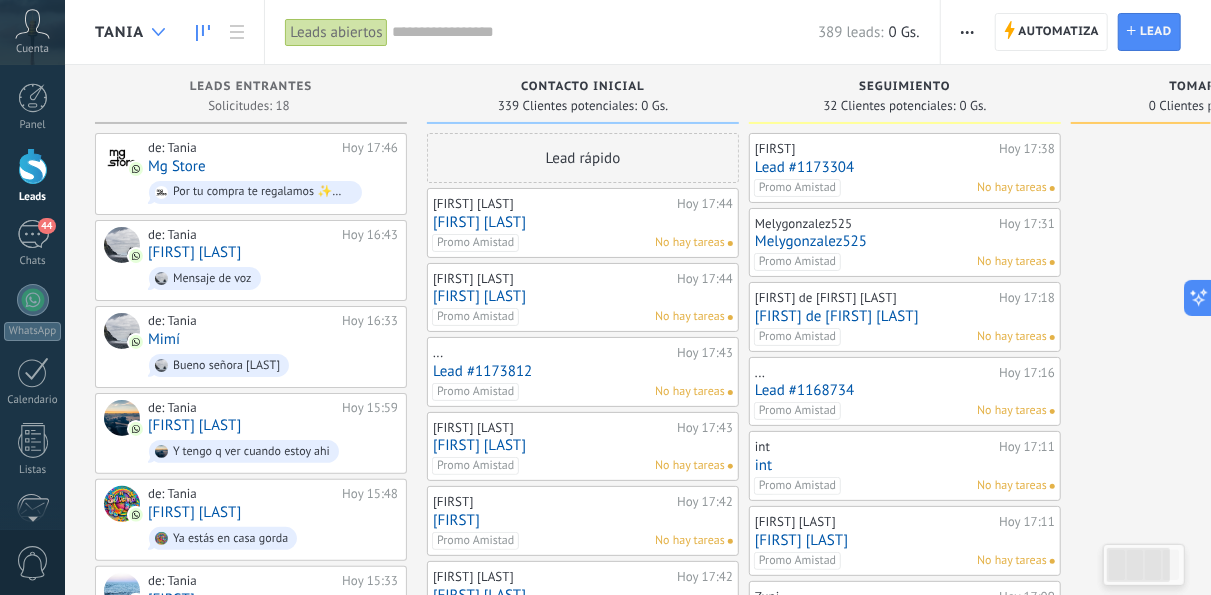 click at bounding box center (158, 32) 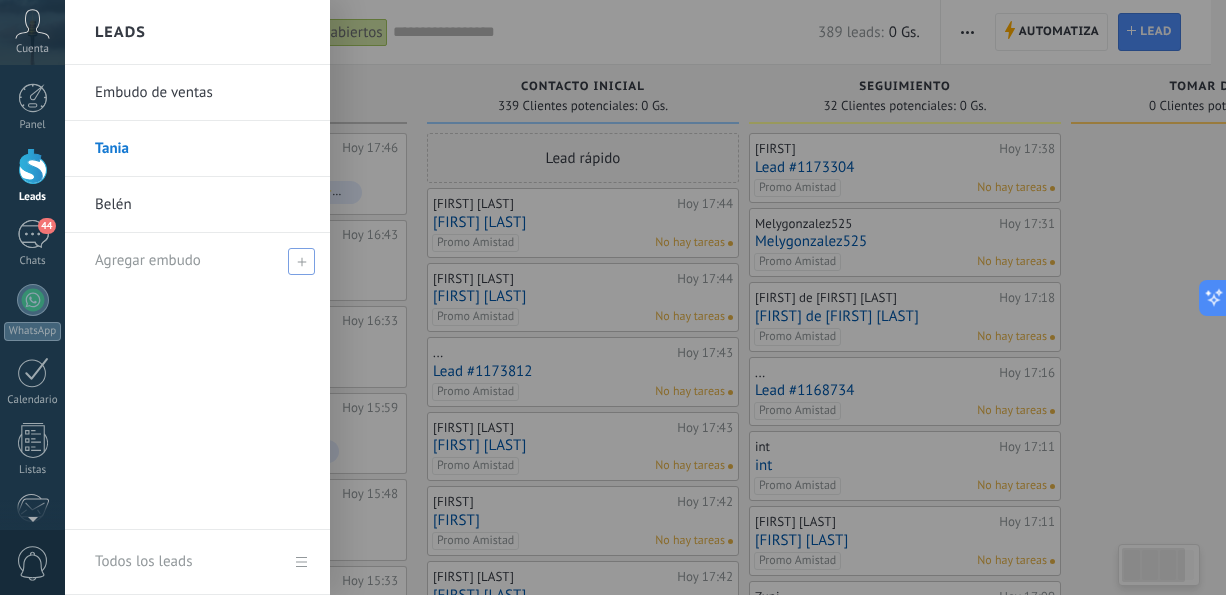 click on "Agregar embudo" at bounding box center [148, 260] 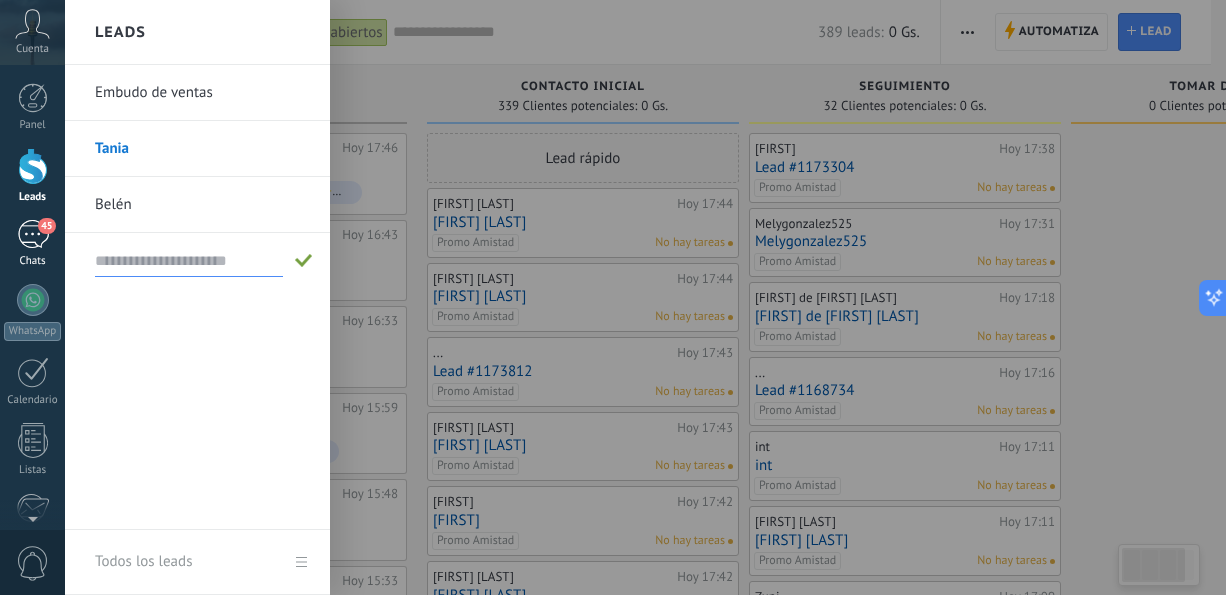 click on "45" at bounding box center [33, 234] 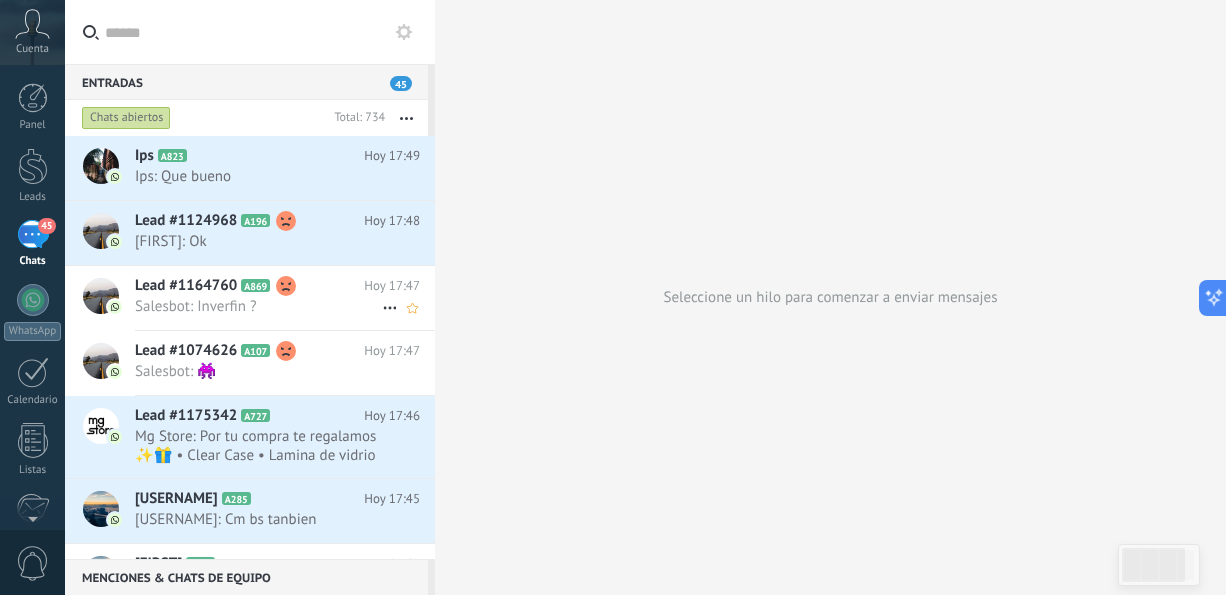 click on "Lead #1164760
A869
Hoy 17:47
Salesbot: Inverfin ?" at bounding box center [285, 297] 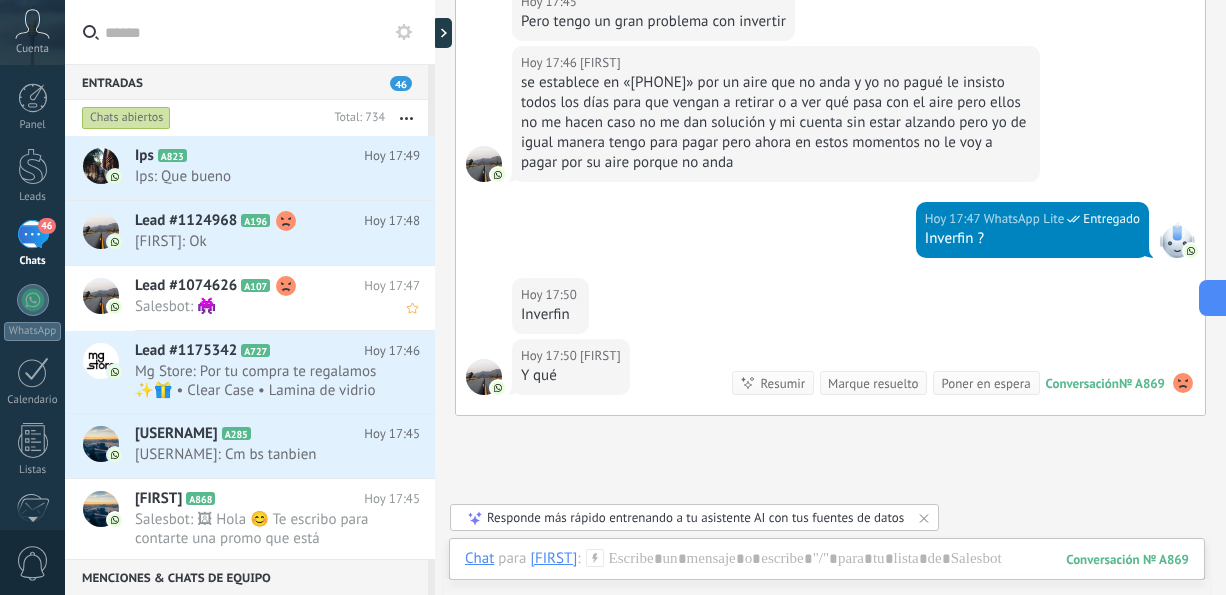 scroll, scrollTop: 922, scrollLeft: 0, axis: vertical 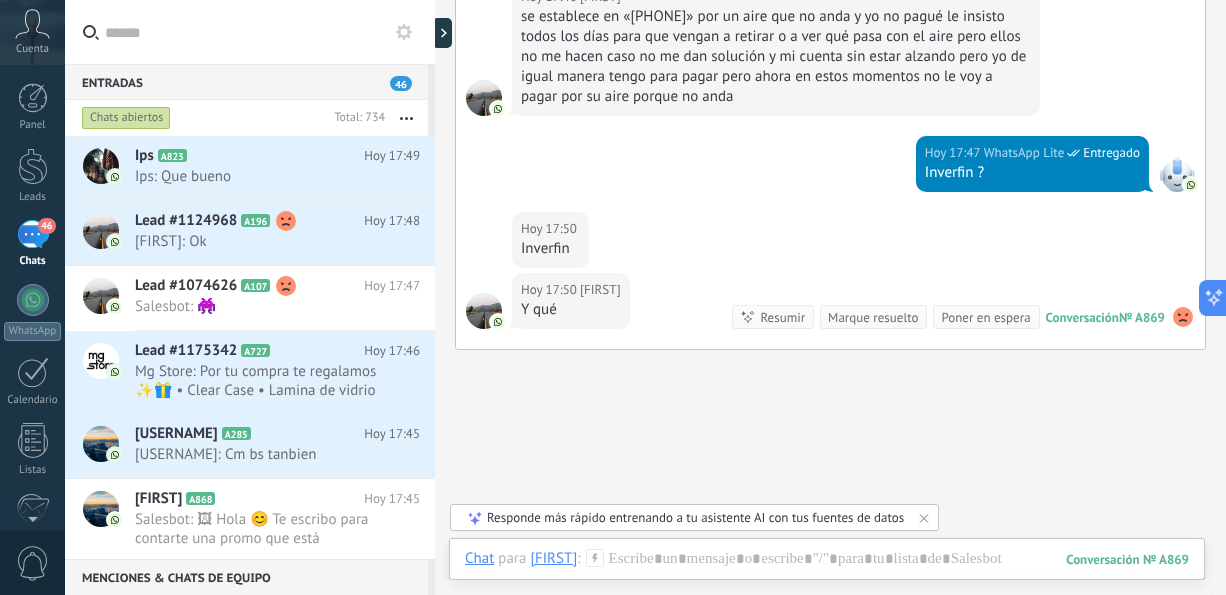 click on "Buscar Carga más Hoy Hoy Creación:  2  eventos   Expandir Hoy 16:00 Nombre de integración  El valor del campo «Teléfono»  se establece en «[PHONE]» [FIRST] Hoy 16:00 Nombre de integración  Etiquetas han sido agregadas: Promo Amistad Hoy 16:00 SalesBot (Promo Amistad)  Nuevo estatus: [FIRST] Contacto inicial de Difusión Hoy 16:45 Robot  El valor del campo «Nombre»  se establece en «[FIRST]» [FIRST] Hoy 16:45 SalesBot (Promo Amistad)  Nuevo estatus: [FIRST] Seguimiento de Contacto inicial Hoy 16:45 SalesBot (Promo Amistad)  Conversación A640 cerrada [FIRST] [FIRST]  Hoy 17:00 SalesBot (Promo Amistad)  Entregado Descargar Hola 😊 Te escribo para contarte una promo que está buenísima 👇🏼   🛏️ Sommier Infinit 1.40x1.90 + cabecera + 2 mesitas 📦 Entrega inmediata 💳 Cuotas desde Gs. 298.000 💸 Si tenés Ueno, aprovechás el reintegro 📲 Y si me respondés este mensaje, tenés 5% de descuento extra Hoy 17:45 [FIRST]  Resumir Resumir Conversación  0 0" at bounding box center (830, -112) 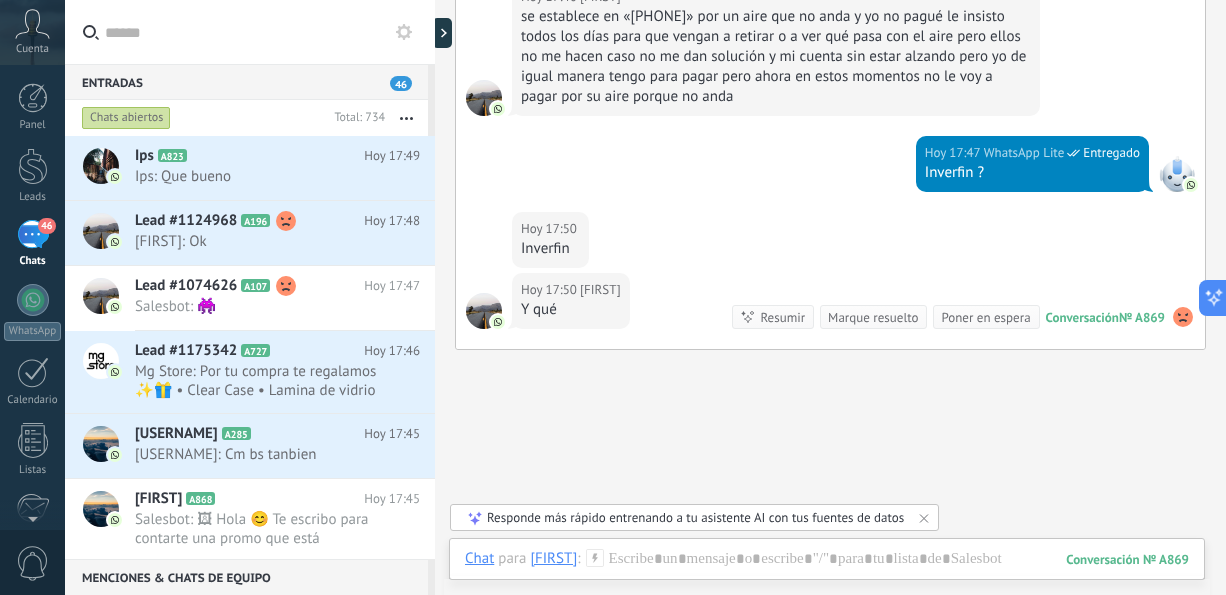 scroll, scrollTop: 401, scrollLeft: 0, axis: vertical 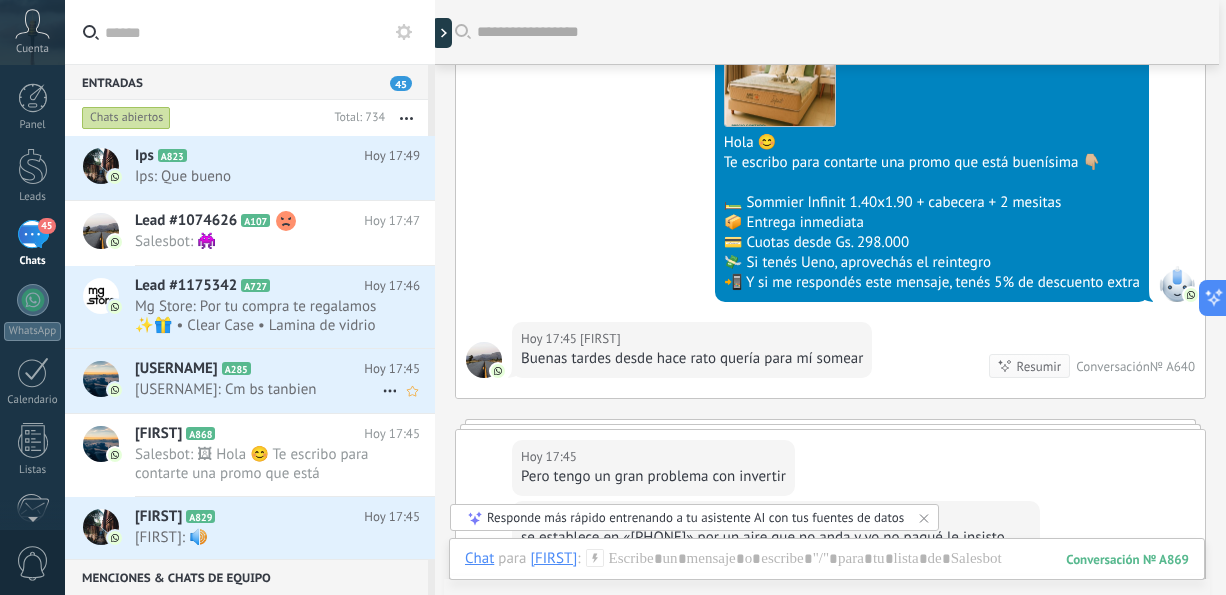 click on "[USERNAME]: Cm bs tanbien" at bounding box center (258, 389) 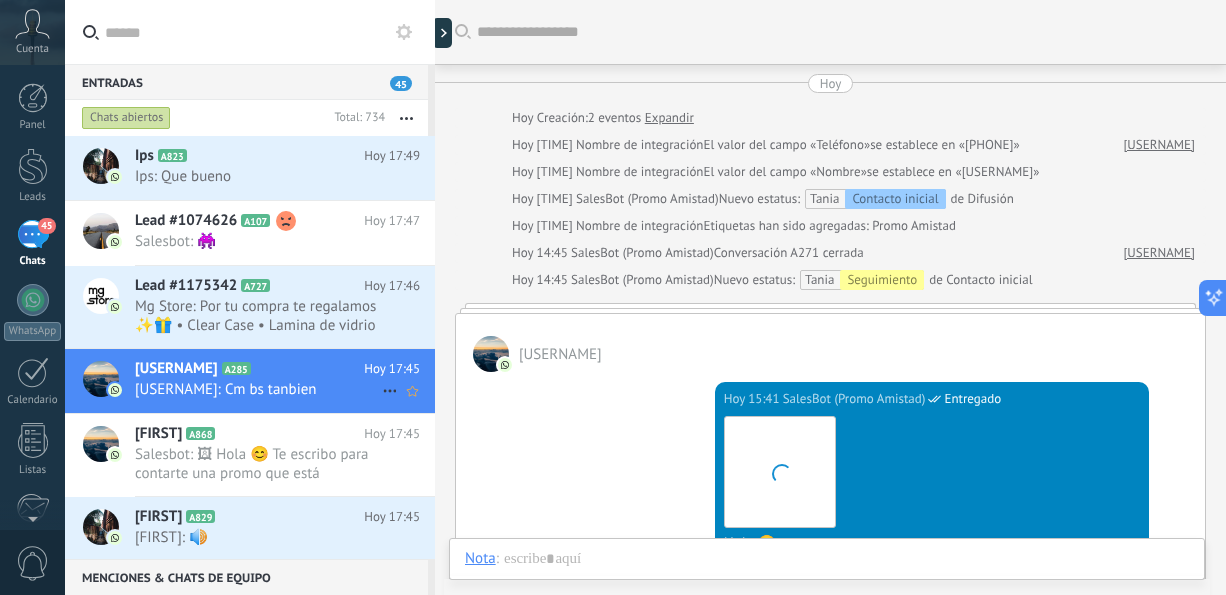 scroll, scrollTop: 1705, scrollLeft: 0, axis: vertical 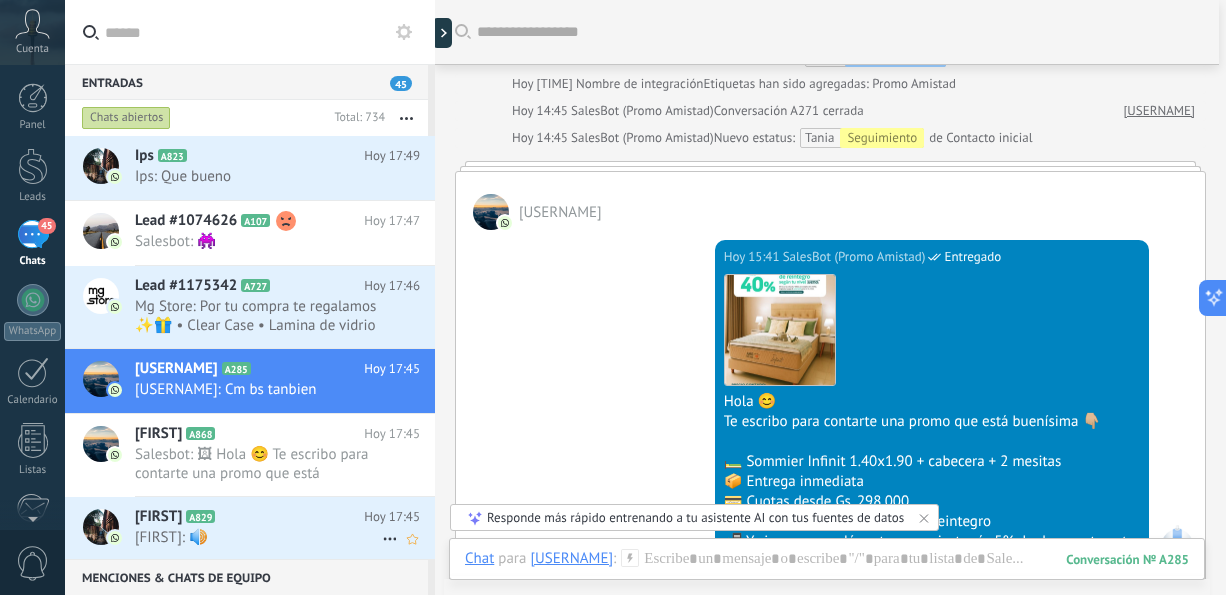 click on "[FIRST]
A829" at bounding box center (249, 517) 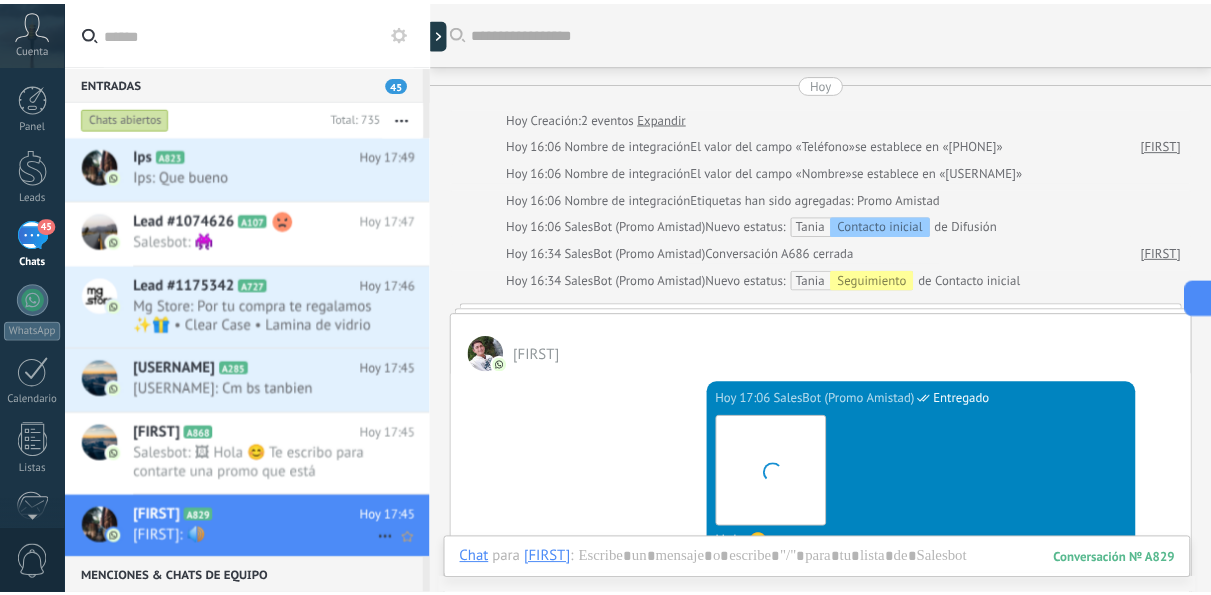scroll, scrollTop: 782, scrollLeft: 0, axis: vertical 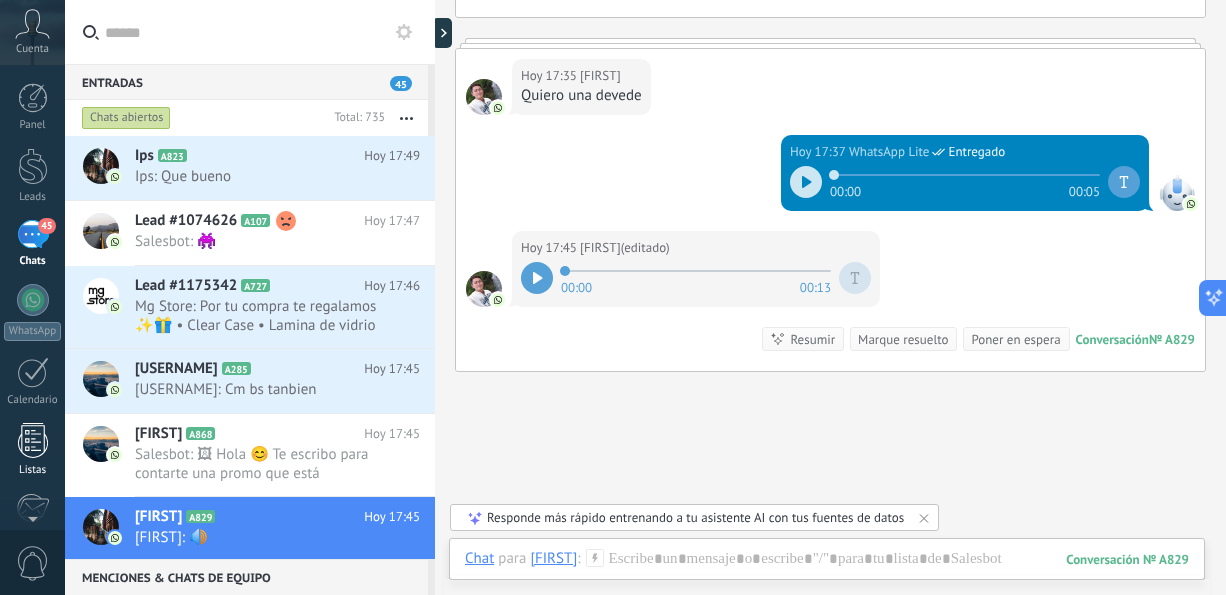 click at bounding box center [33, 440] 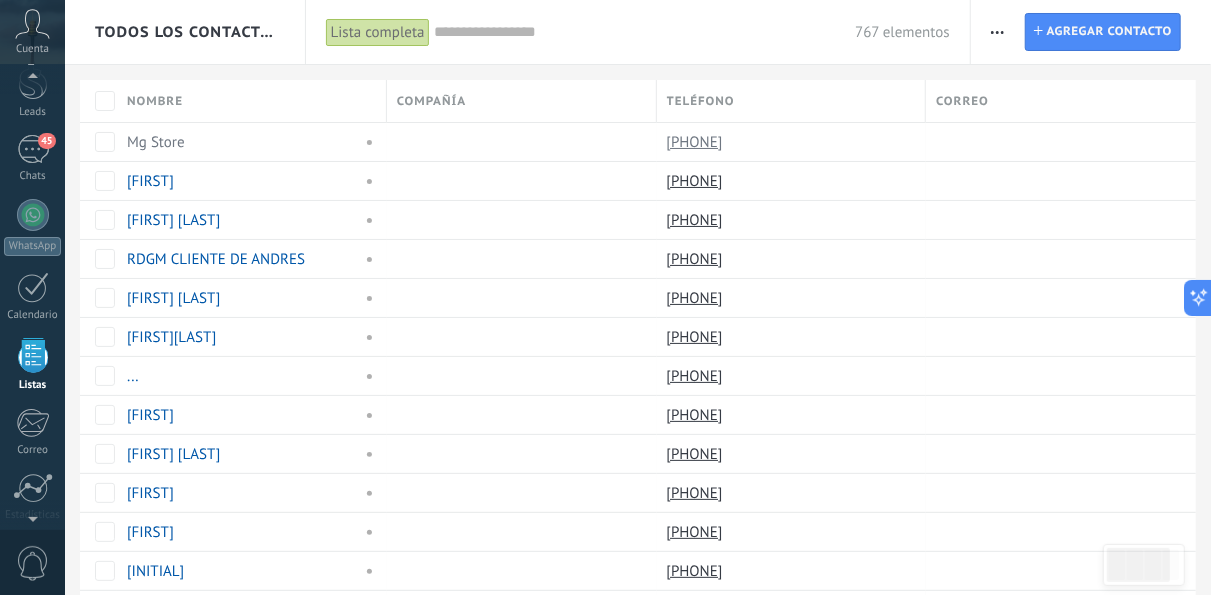 click at bounding box center (32, 515) 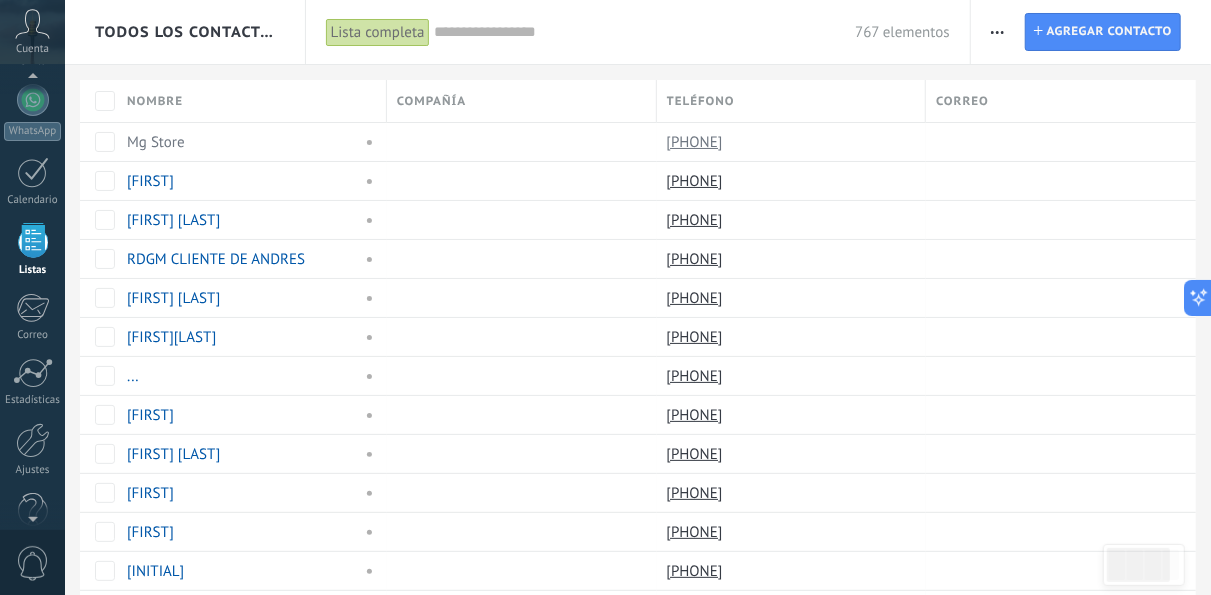 scroll, scrollTop: 235, scrollLeft: 0, axis: vertical 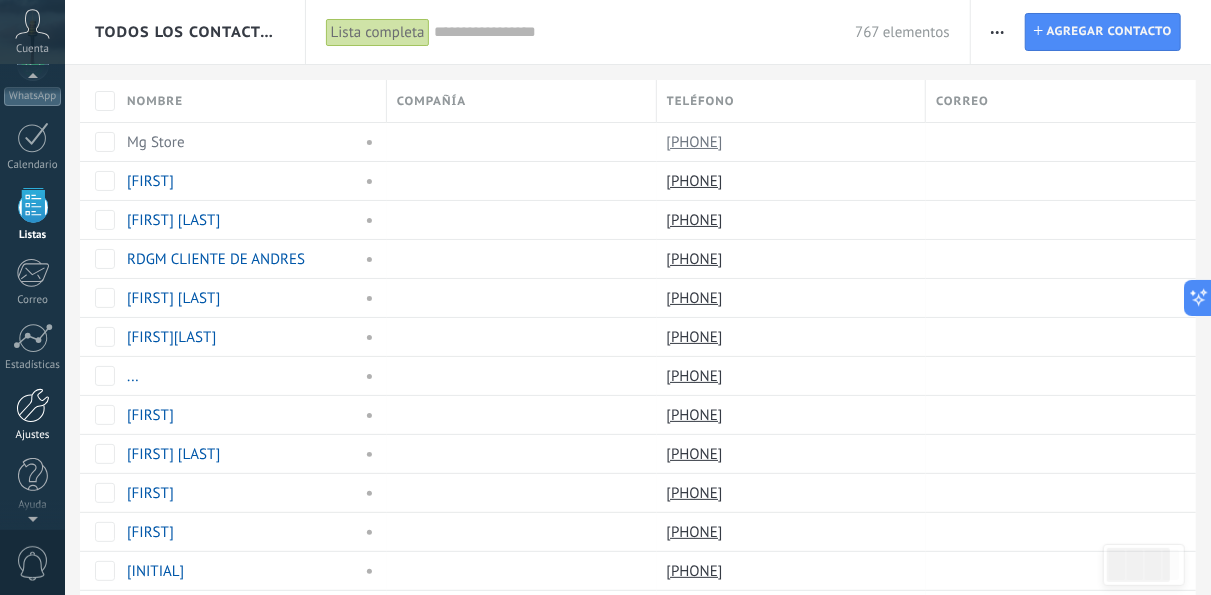 click at bounding box center (33, 405) 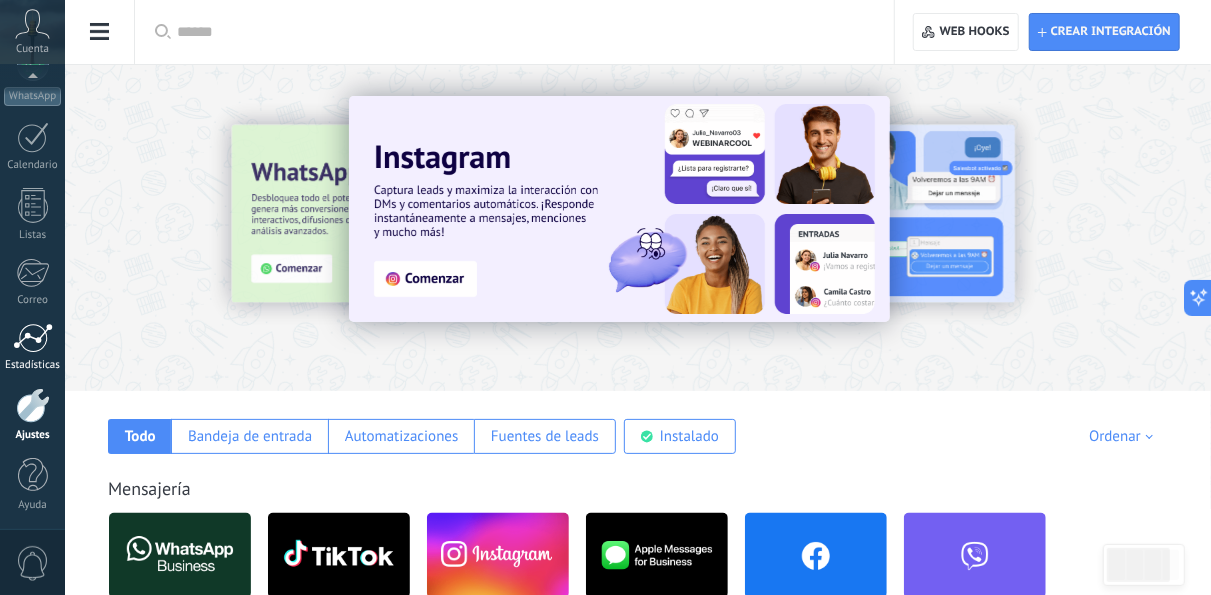click on "Estadísticas" at bounding box center [32, 347] 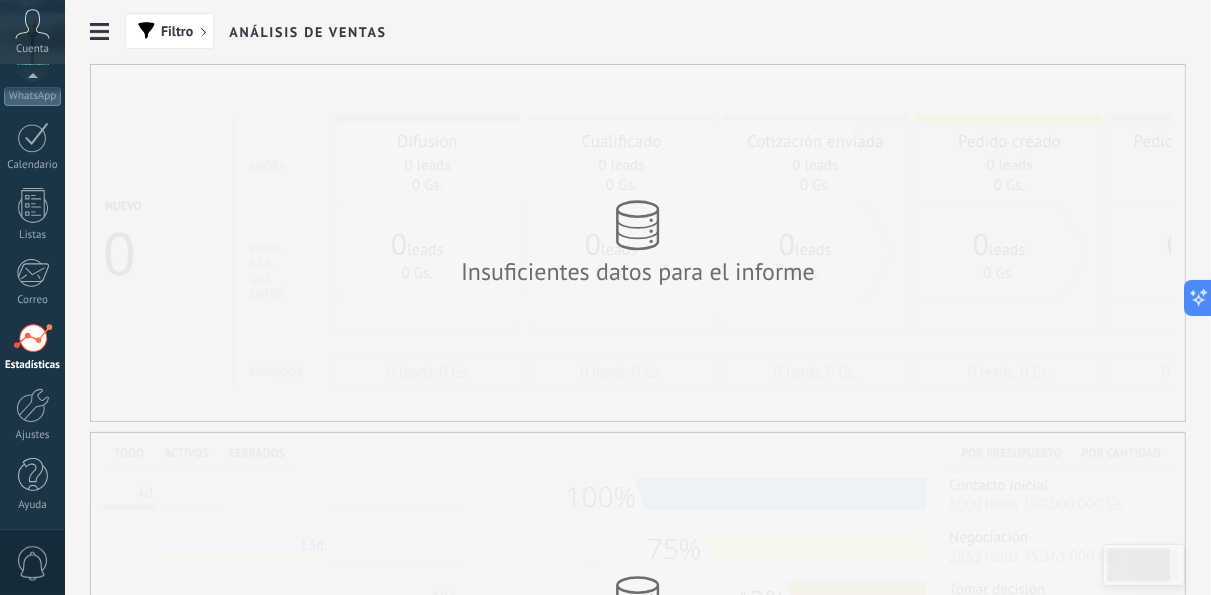 click on "Insuficientes datos para el informe" at bounding box center (638, 243) 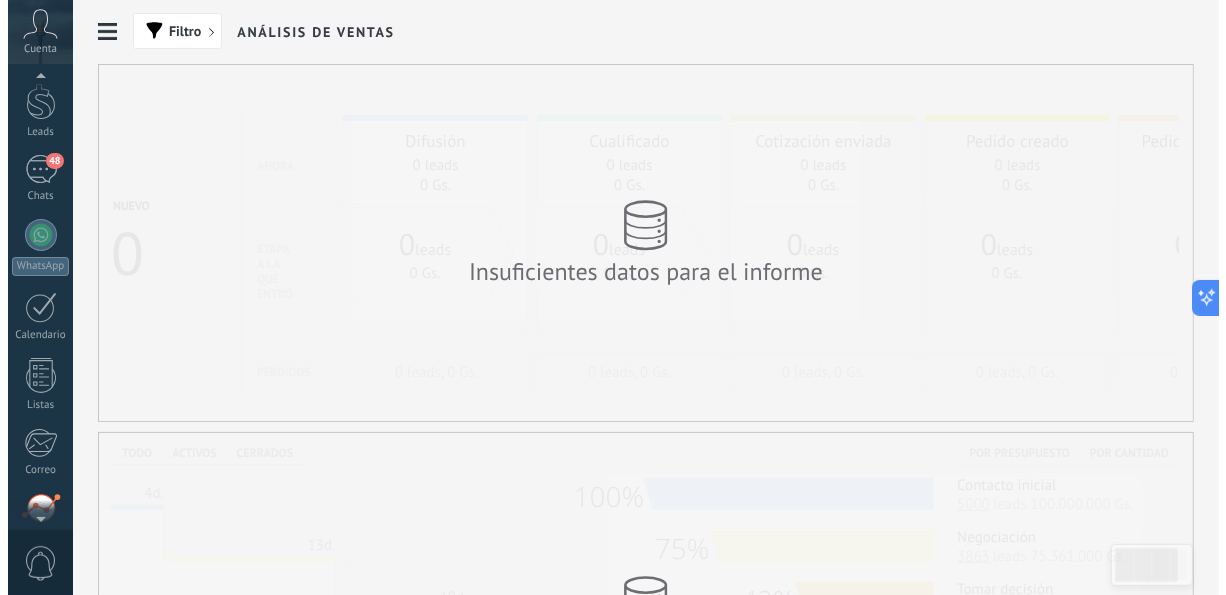 scroll, scrollTop: 0, scrollLeft: 0, axis: both 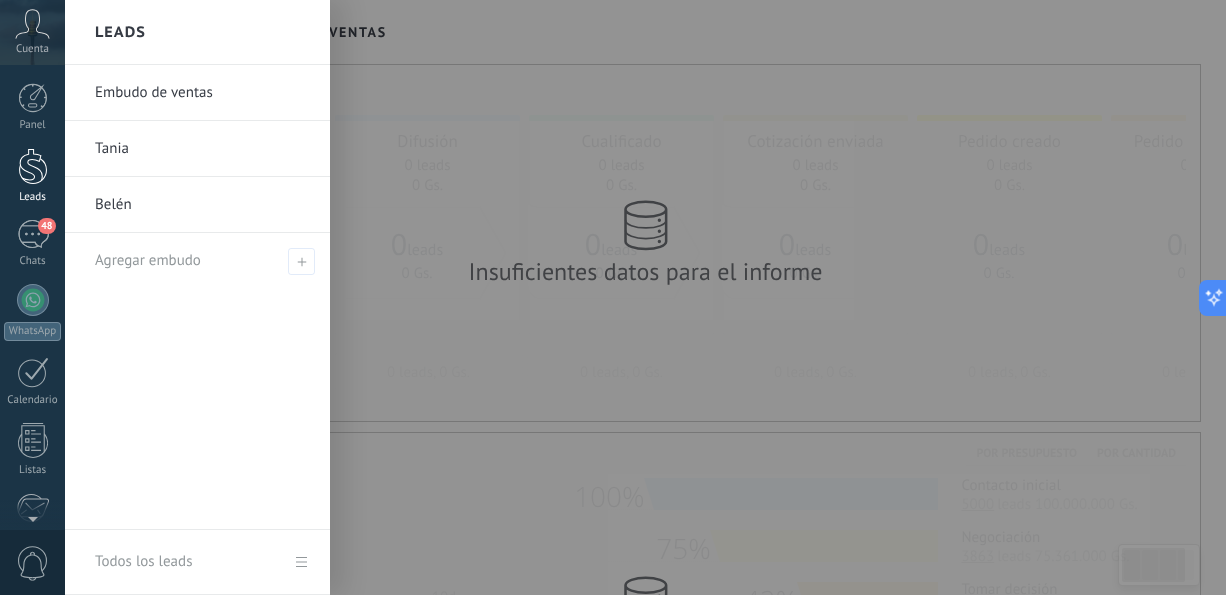 click at bounding box center (33, 166) 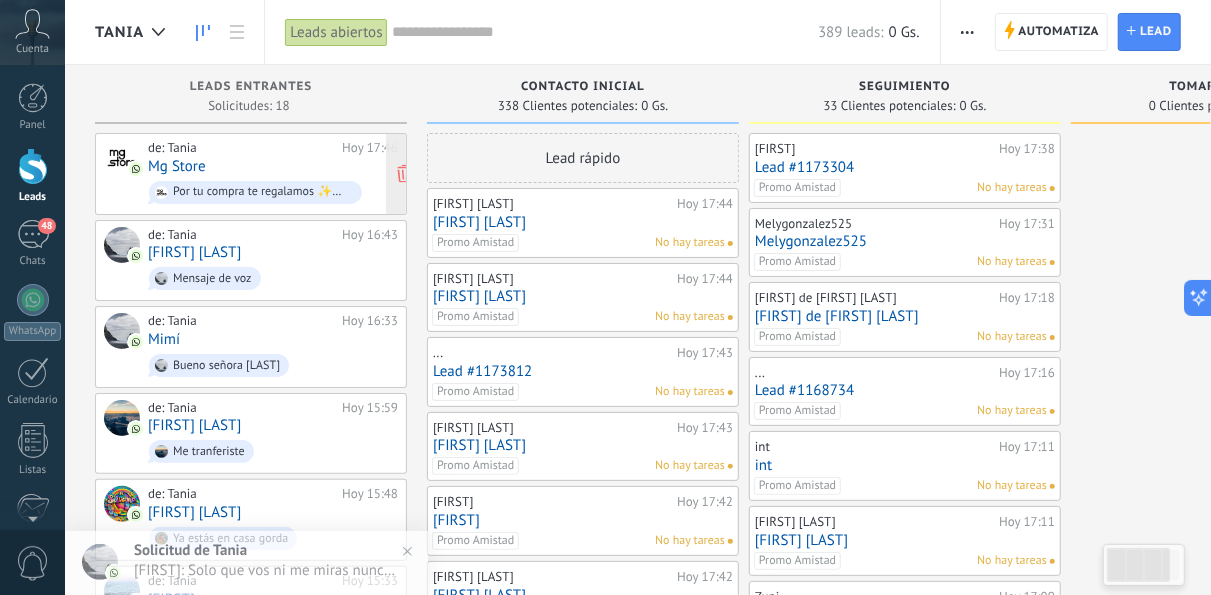 click on "Mg Store" at bounding box center (177, 166) 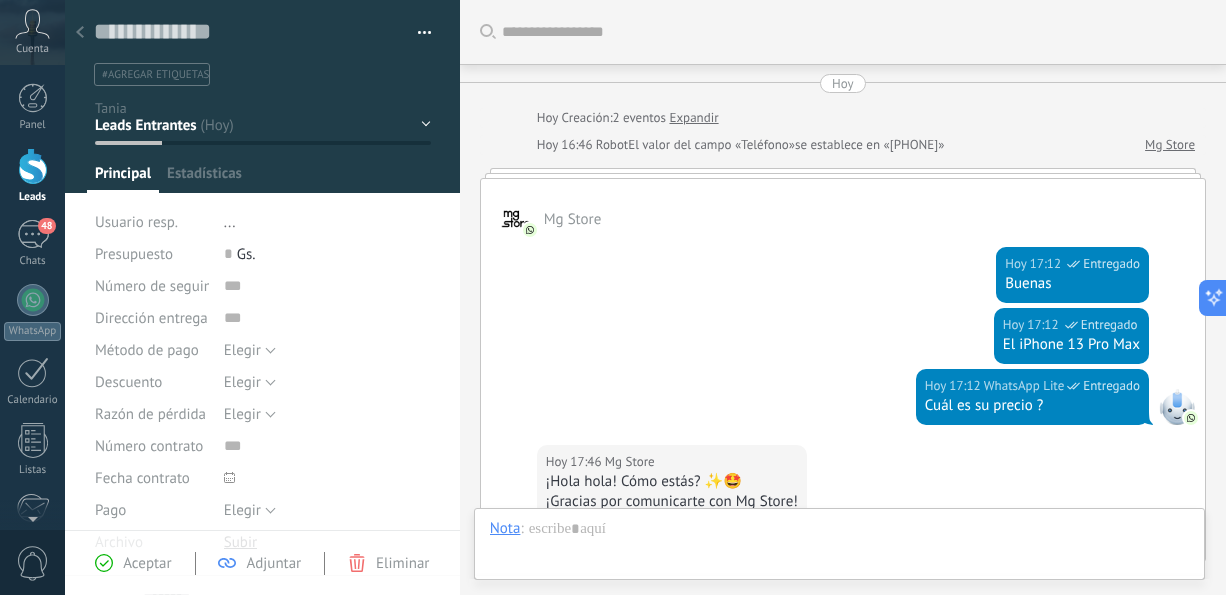 type on "**********" 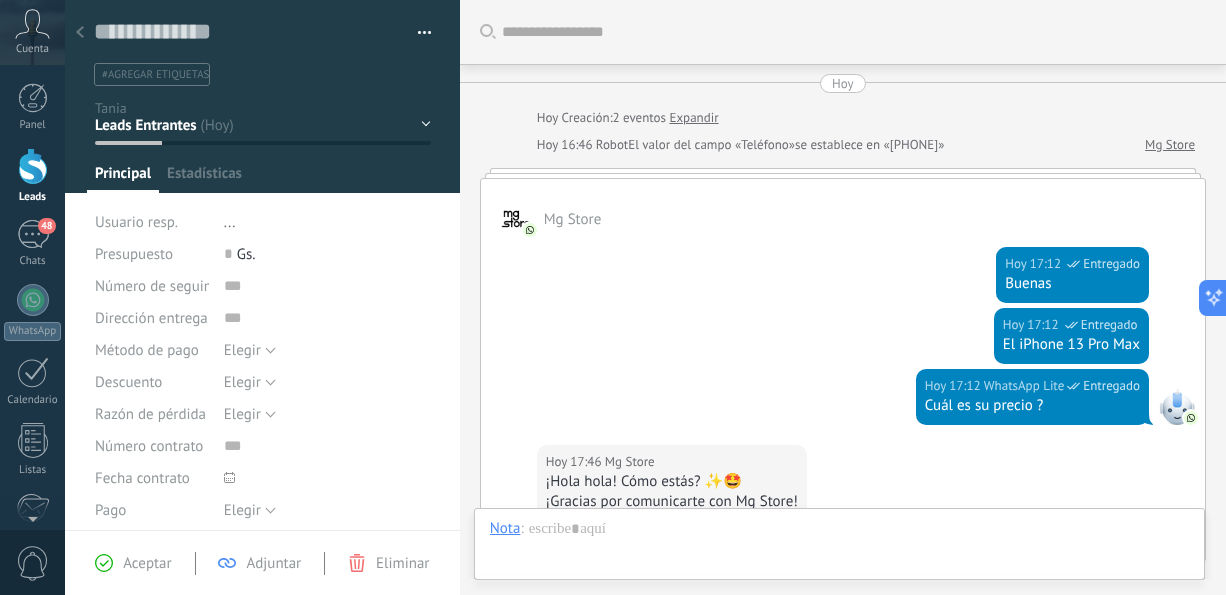 scroll, scrollTop: 30, scrollLeft: 0, axis: vertical 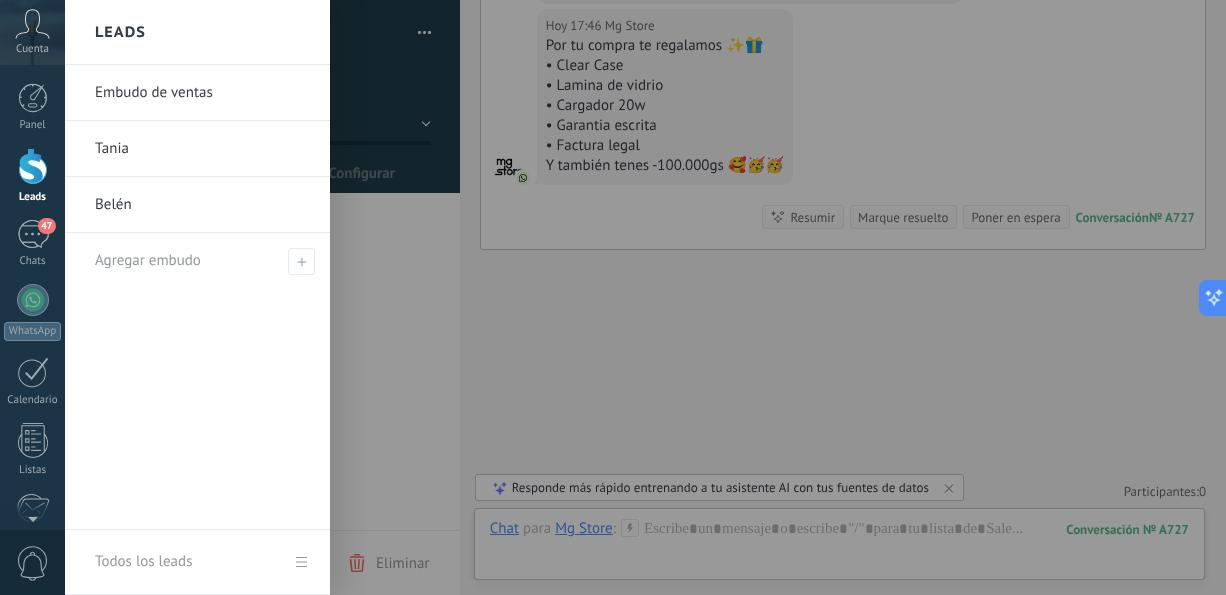 click at bounding box center (33, 166) 